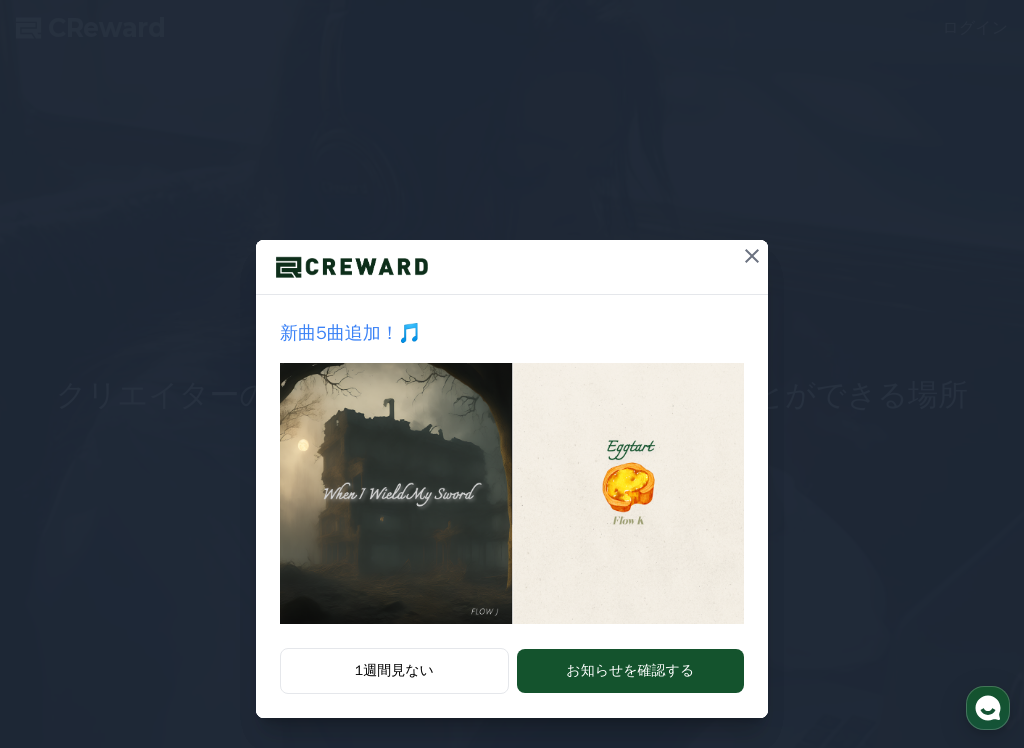 scroll, scrollTop: 0, scrollLeft: 0, axis: both 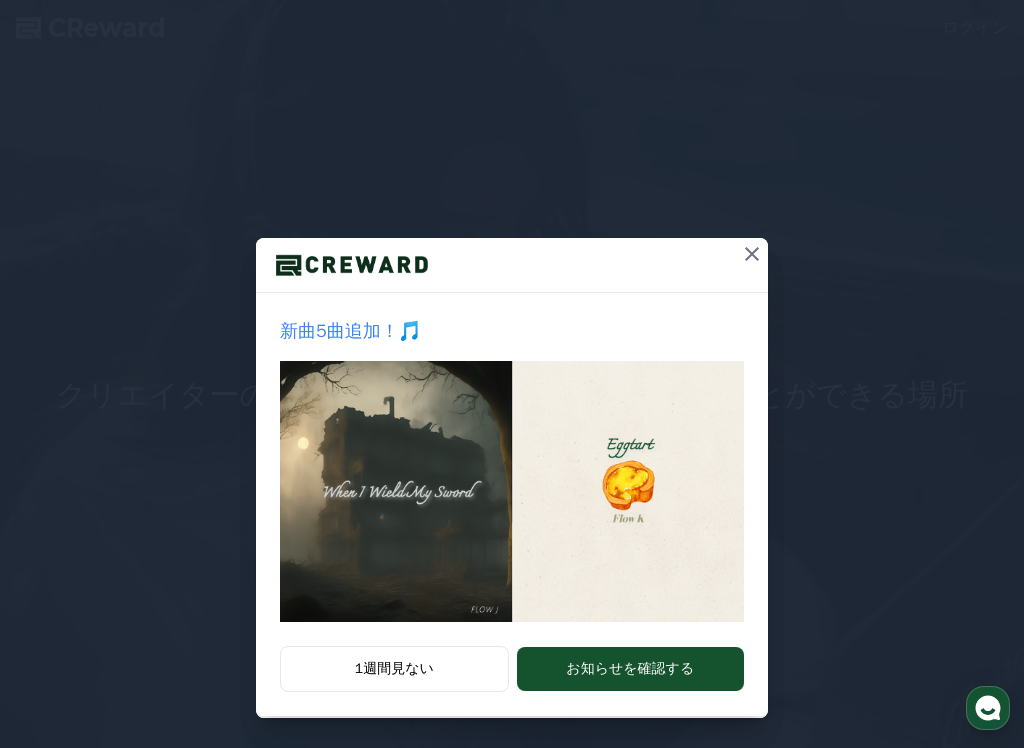 click on "1週間見ない" at bounding box center (394, 669) 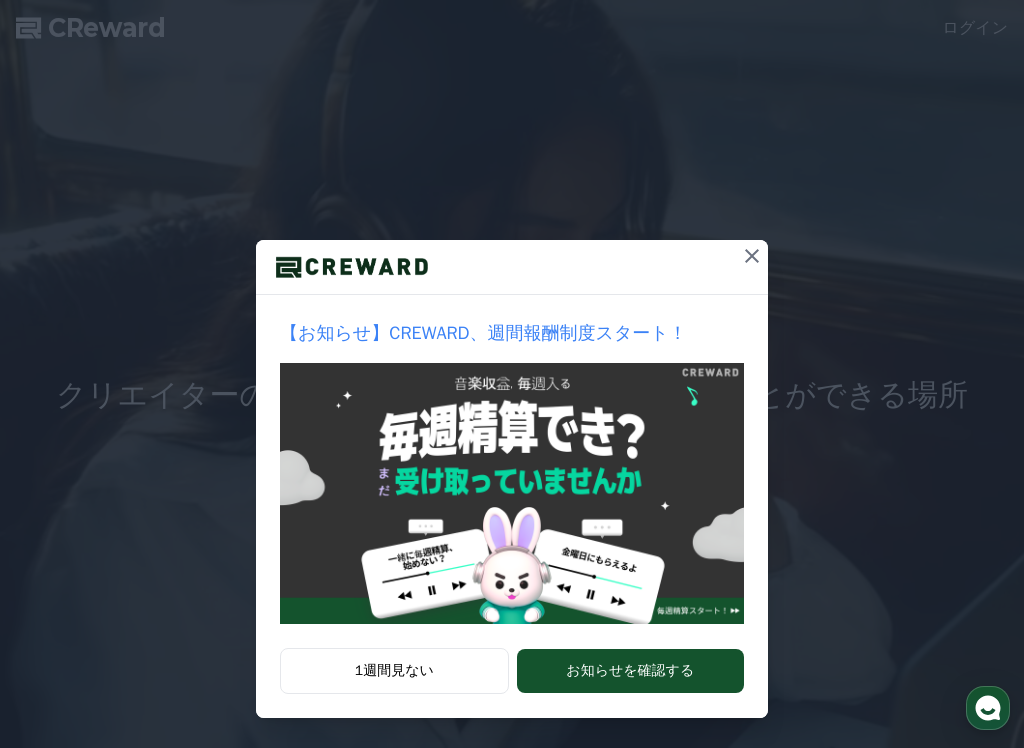 click on "お知らせを確認する" at bounding box center [630, 671] 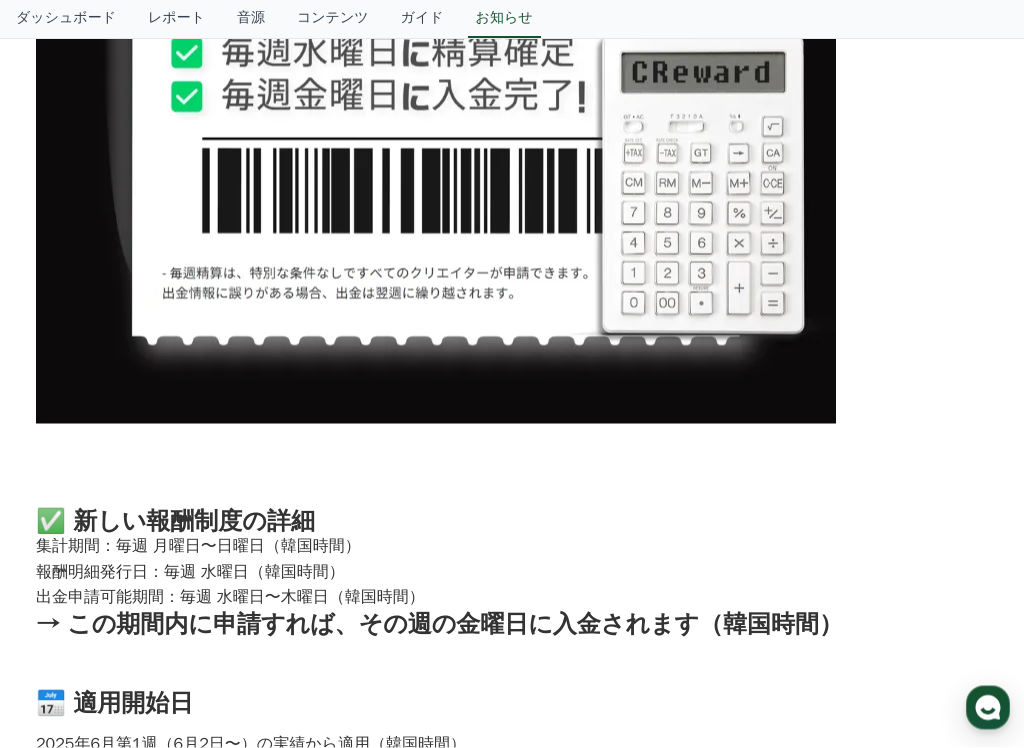scroll, scrollTop: 973, scrollLeft: 0, axis: vertical 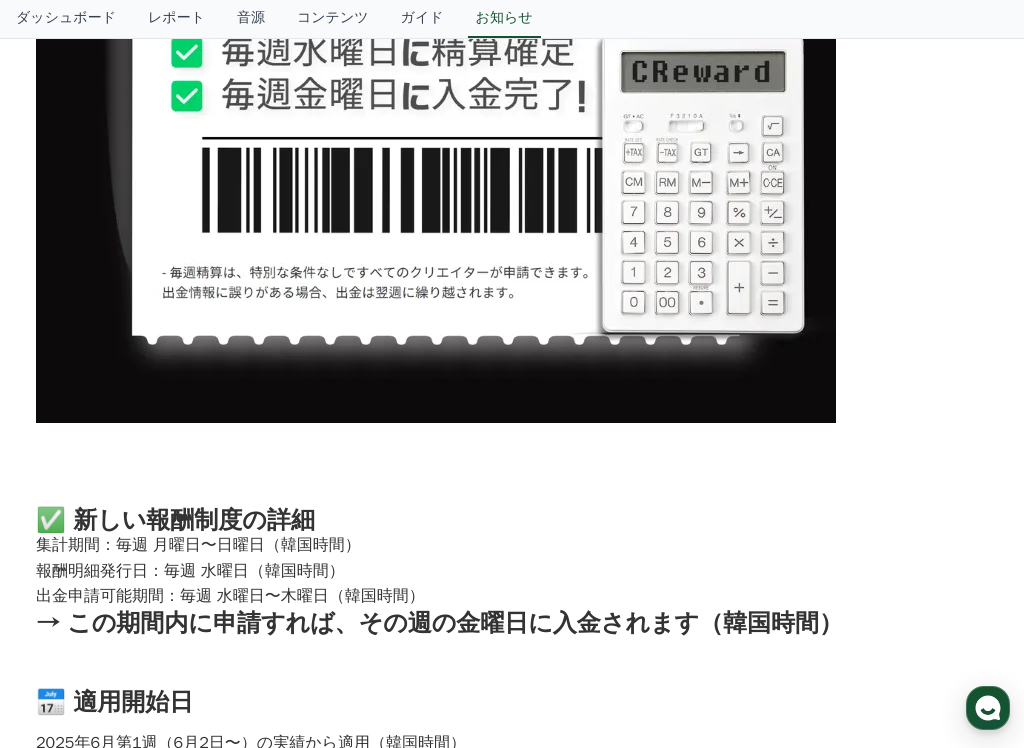 click on "音源" at bounding box center [251, 19] 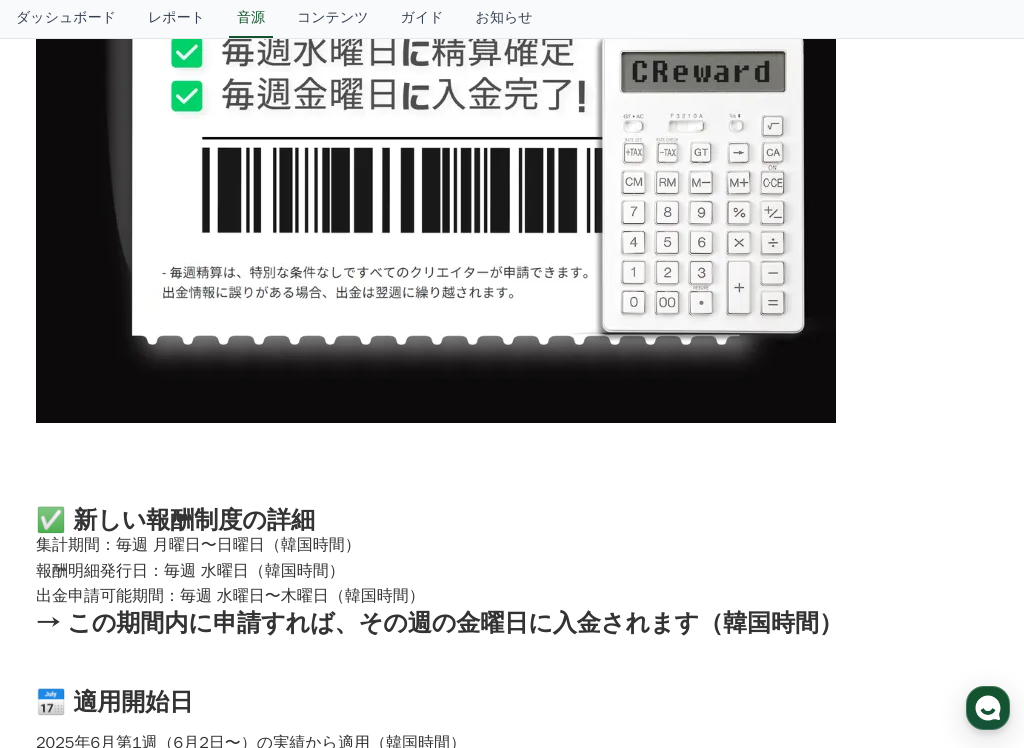 scroll, scrollTop: 0, scrollLeft: 0, axis: both 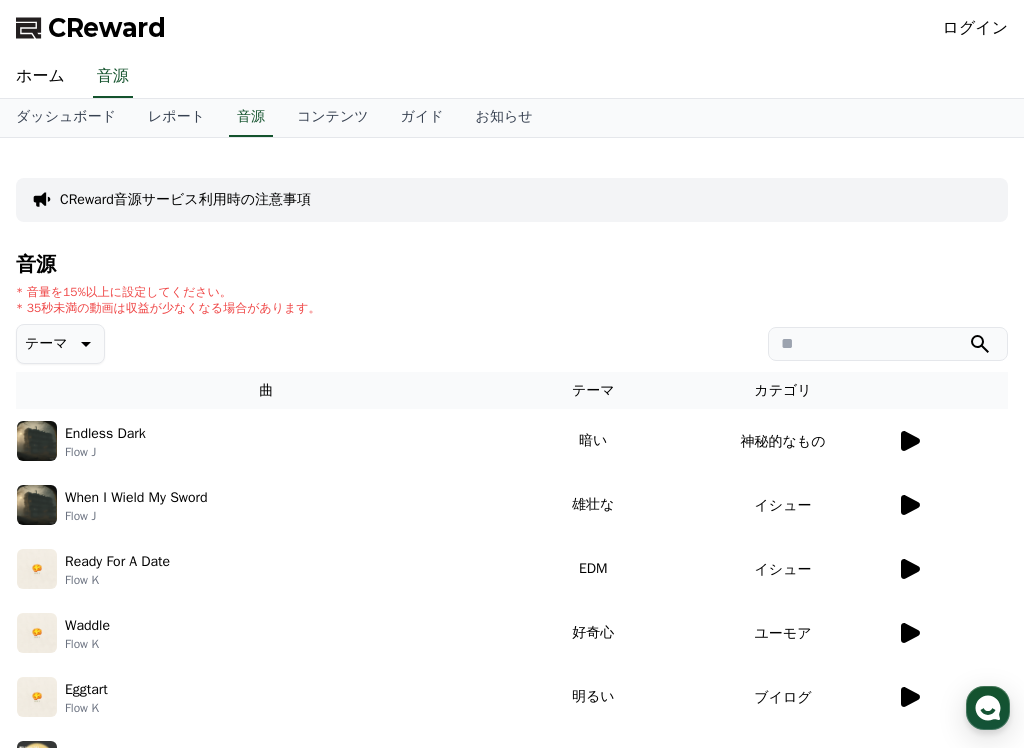 click 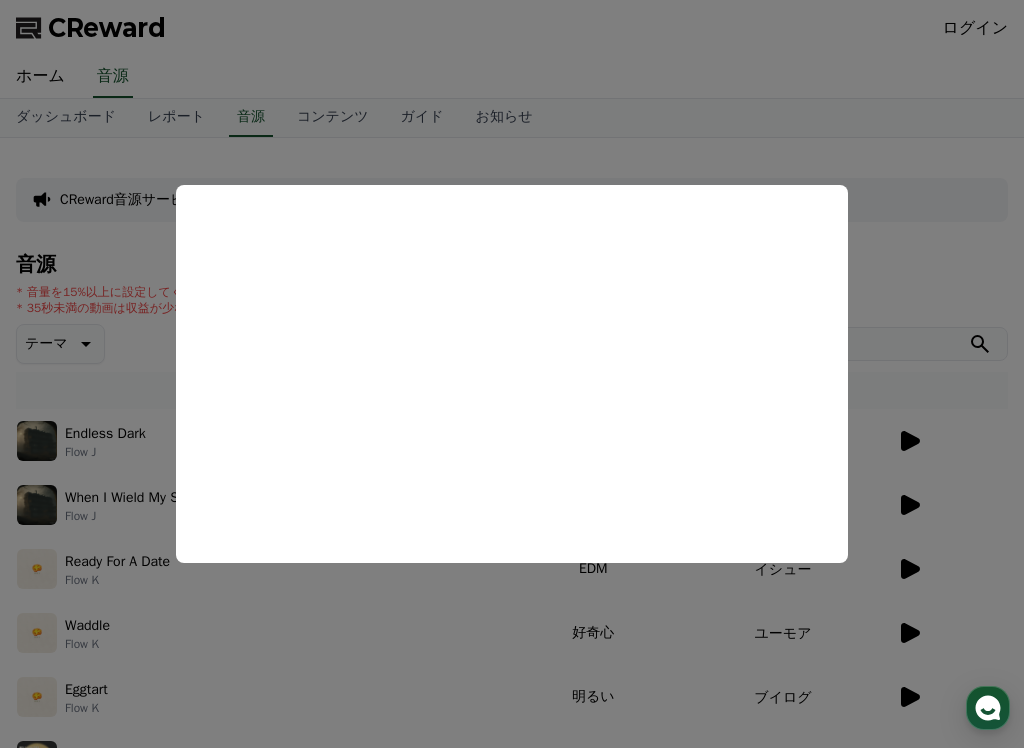 click at bounding box center [512, 374] 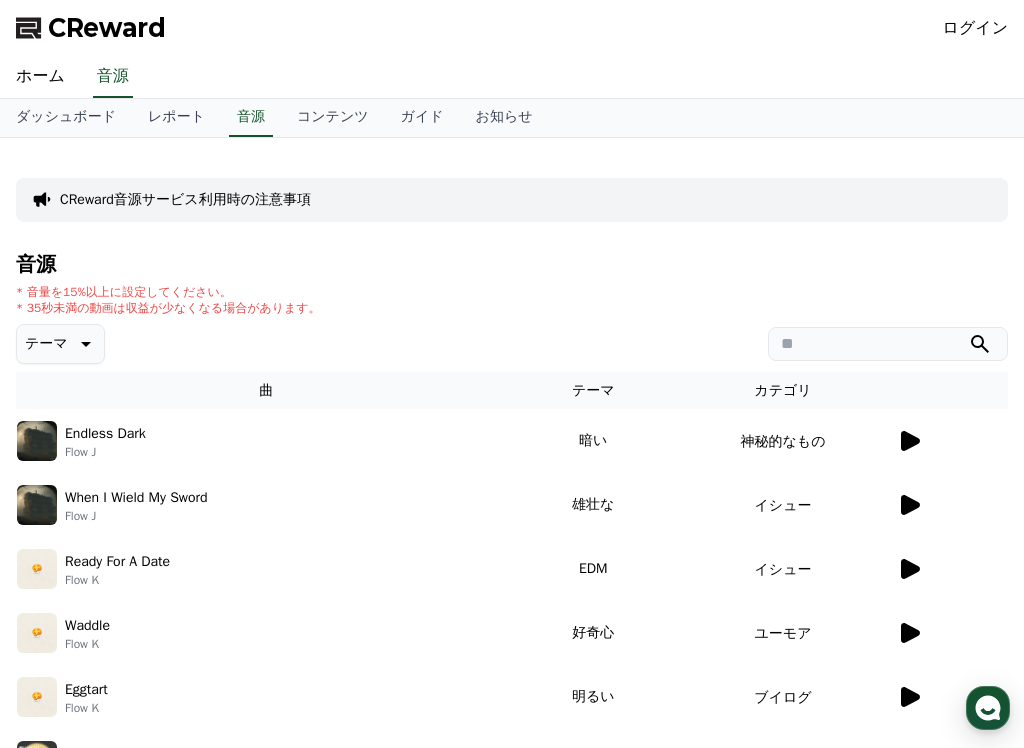 click at bounding box center (37, 441) 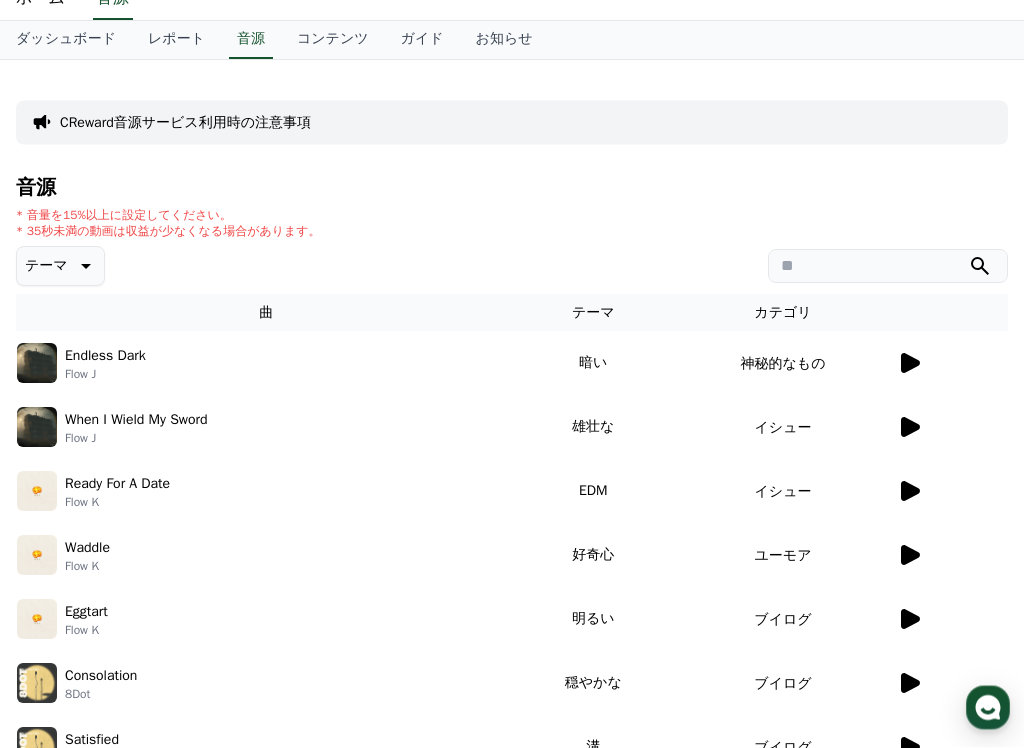 scroll, scrollTop: 86, scrollLeft: 0, axis: vertical 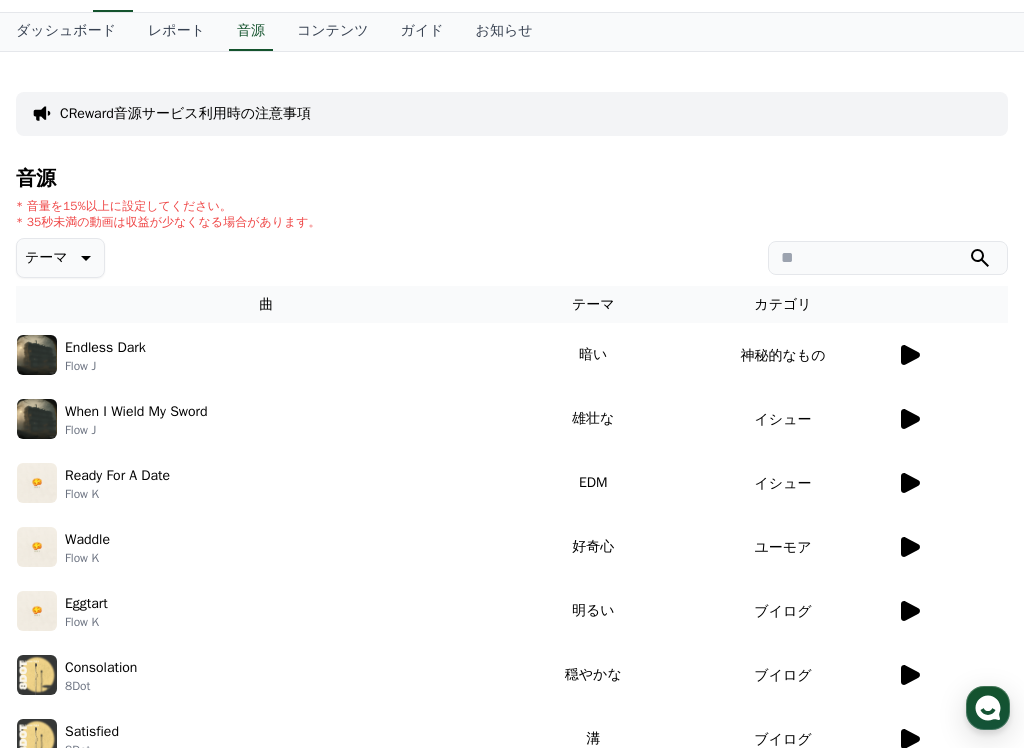 click 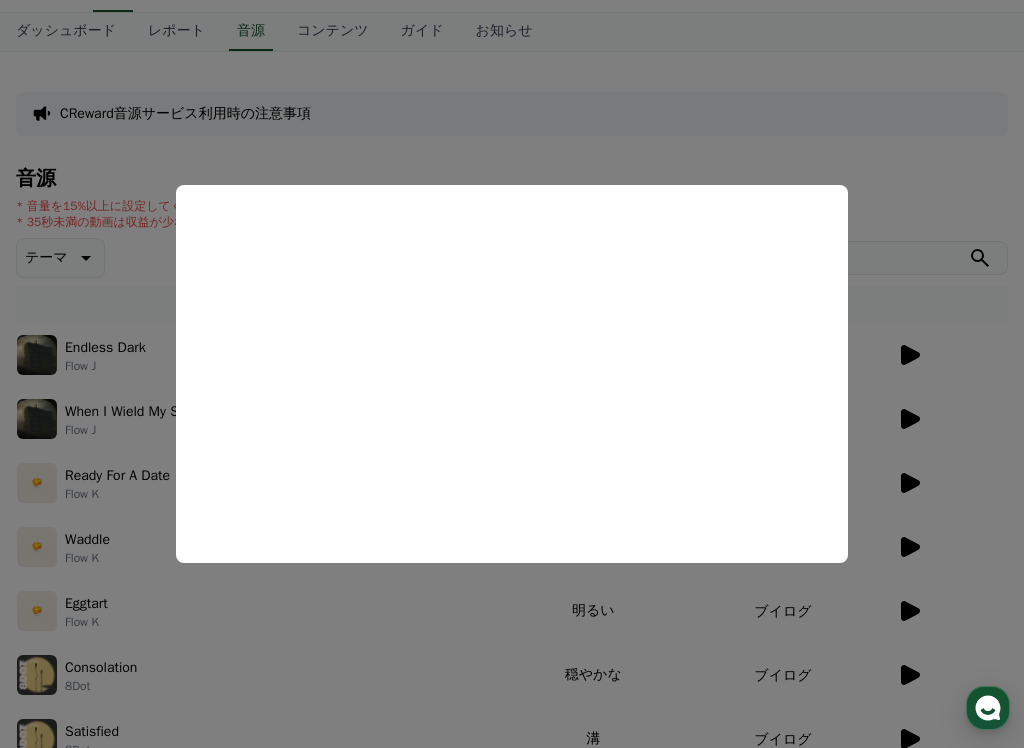 click at bounding box center [512, 374] 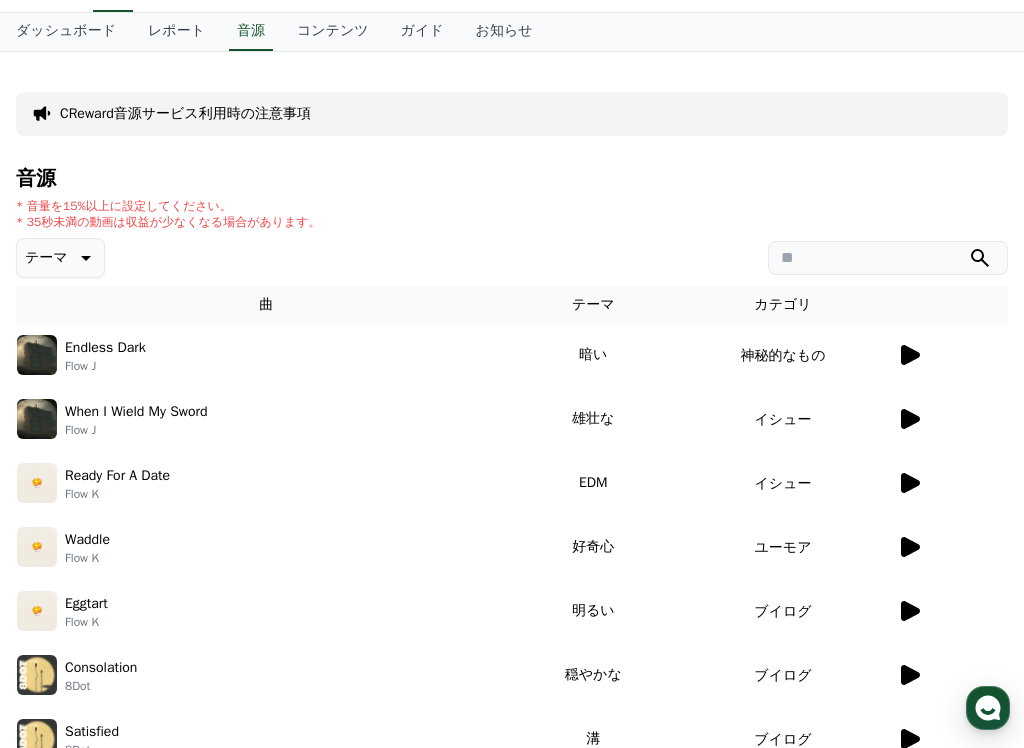 click on "CReward音源サービス利用時の注意事項" at bounding box center [185, 114] 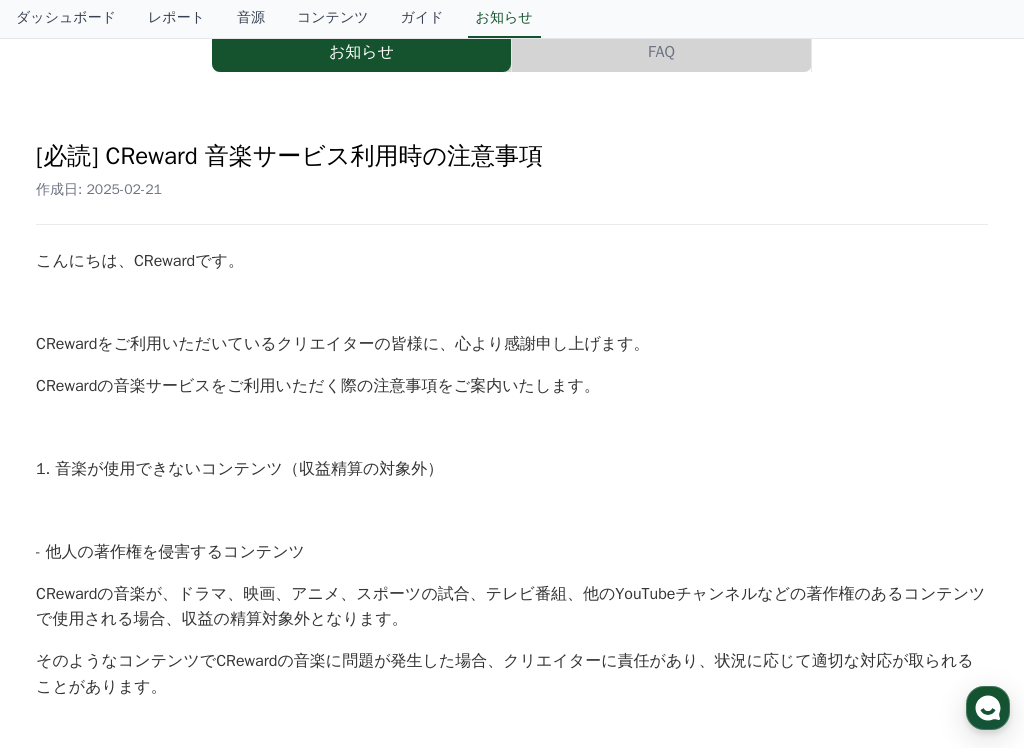 scroll, scrollTop: 0, scrollLeft: 0, axis: both 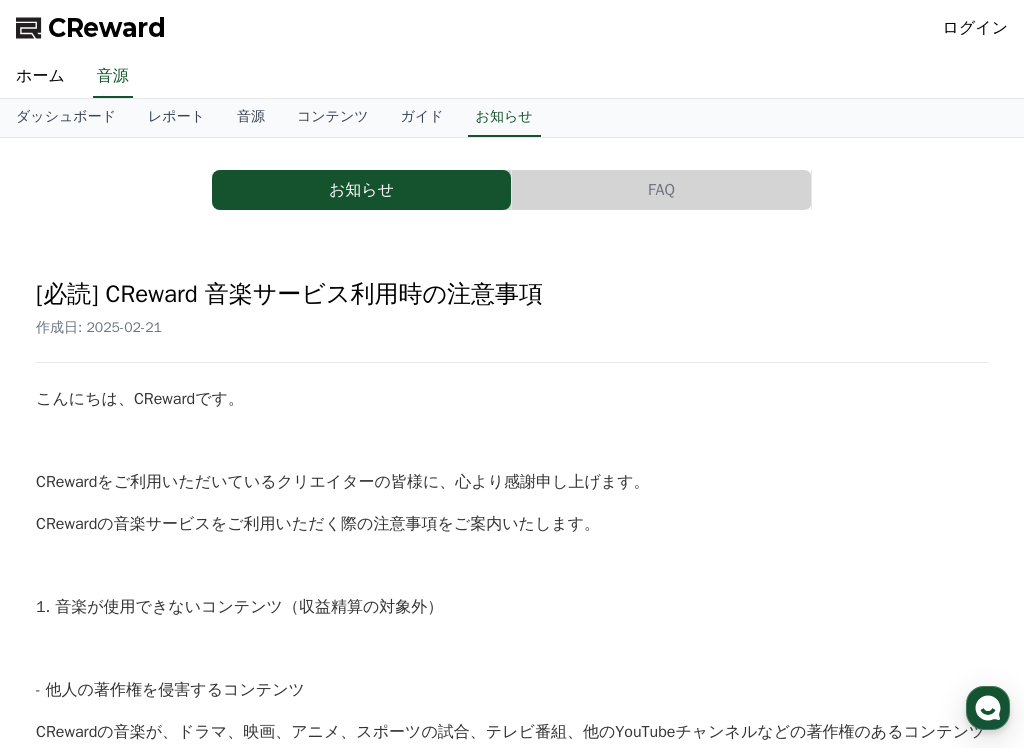 click on "FAQ" at bounding box center (661, 190) 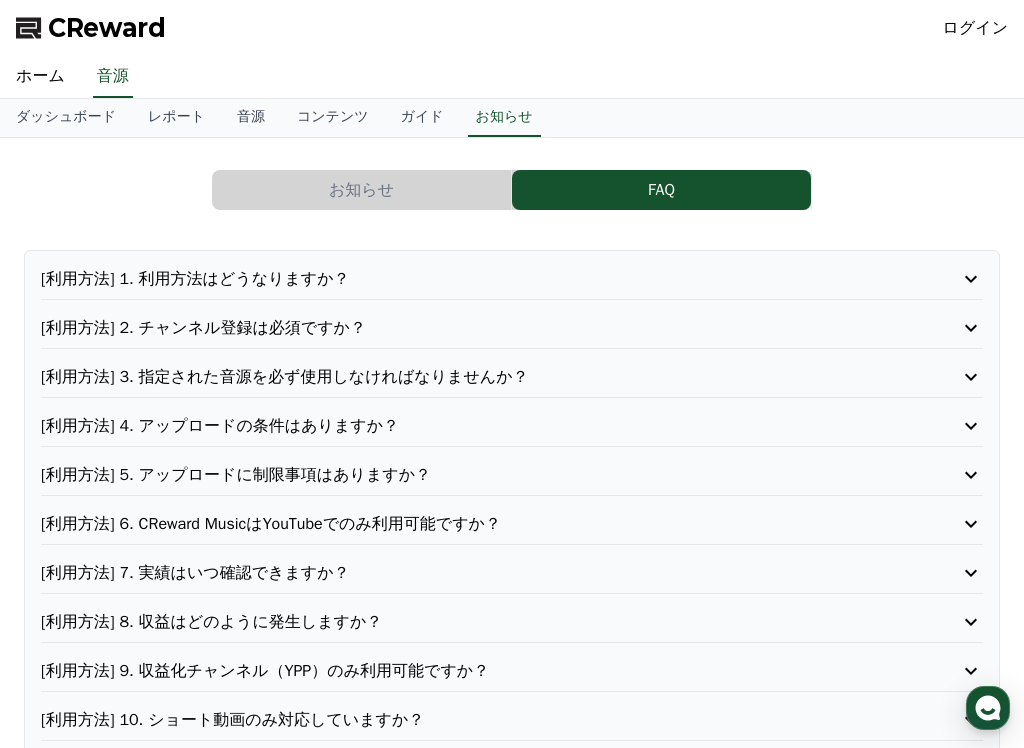 click on "[利用方法] 6. CReward MusicはYouTubeでのみ利用可能ですか？" at bounding box center [474, 524] 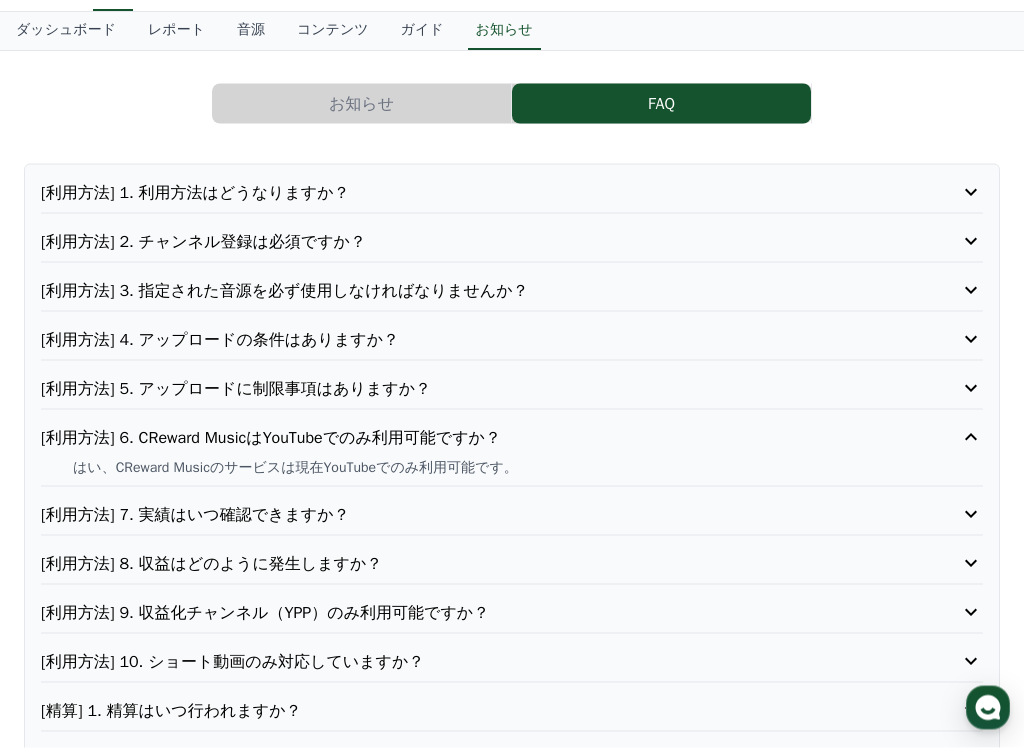 click on "[利用方法] 7. 実績はいつ確認できますか？" at bounding box center (474, 515) 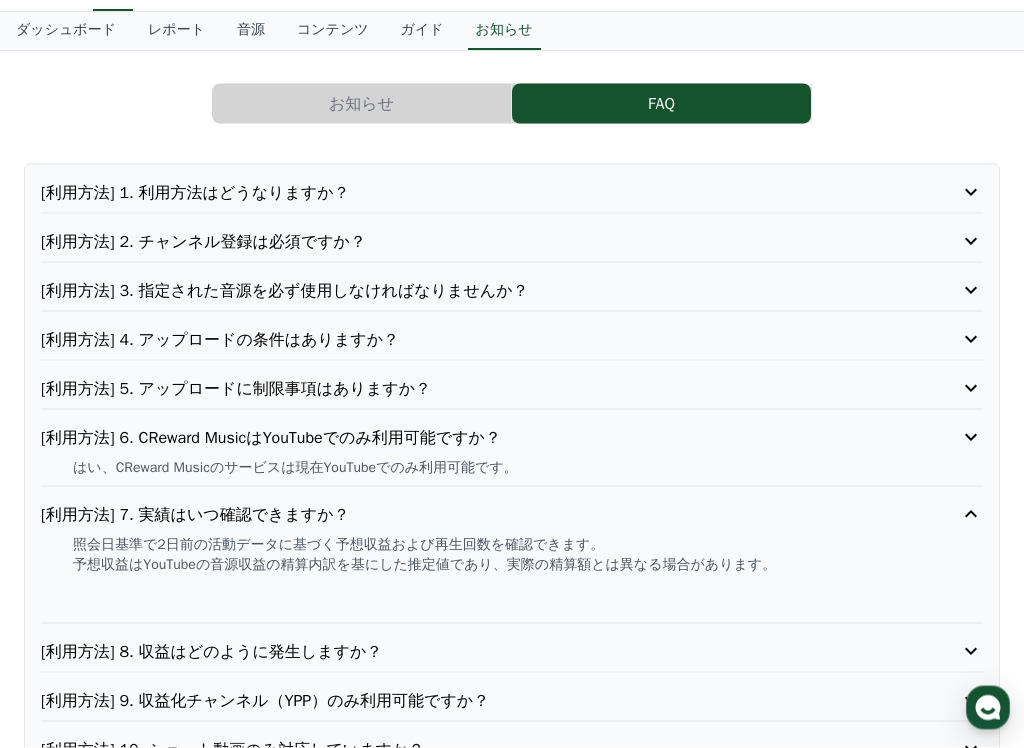 scroll, scrollTop: 87, scrollLeft: 0, axis: vertical 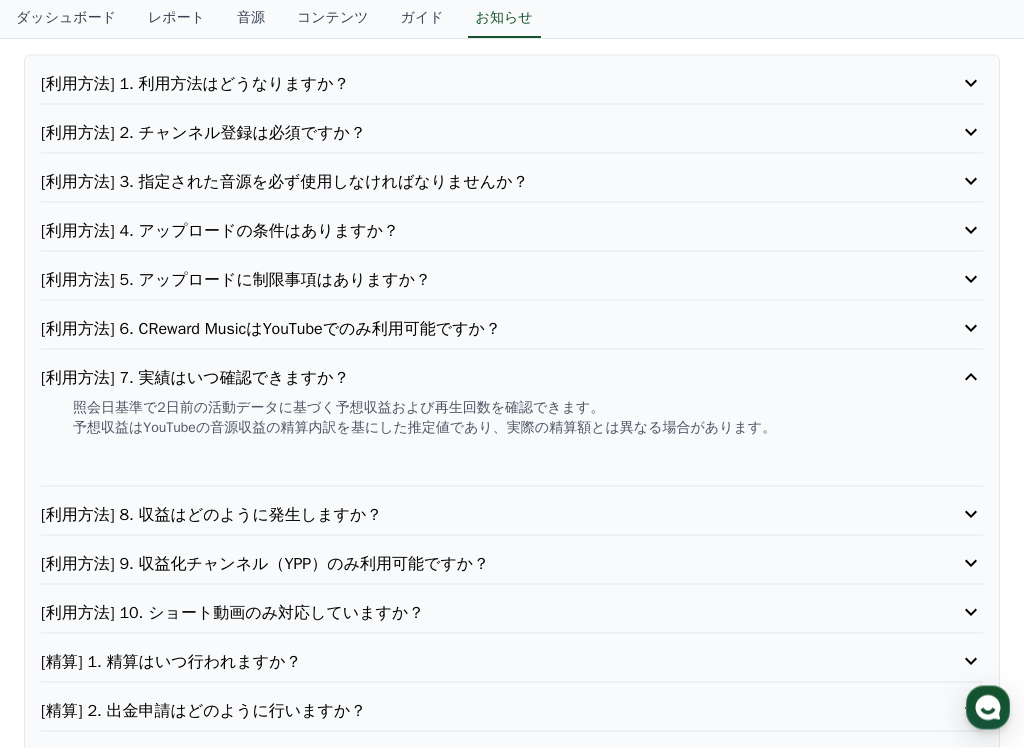 click on "[利用方法] 8. 収益はどのように発生しますか？" at bounding box center [474, 515] 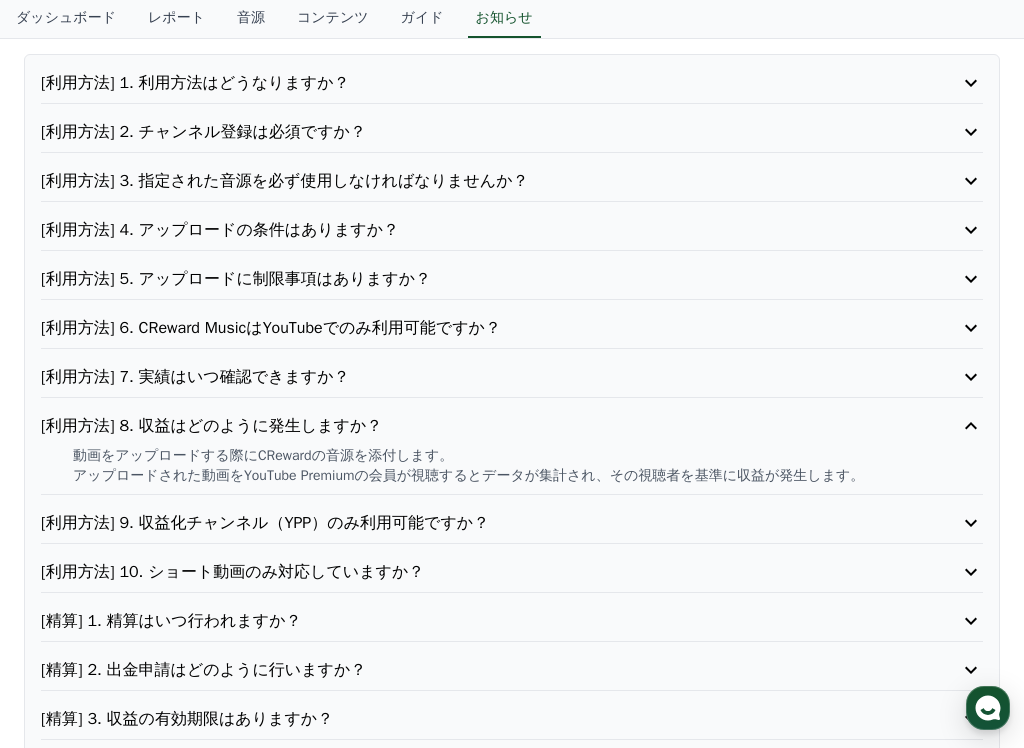 click on "[利用方法] 10. ショート動画のみ対応していますか？" at bounding box center (474, 572) 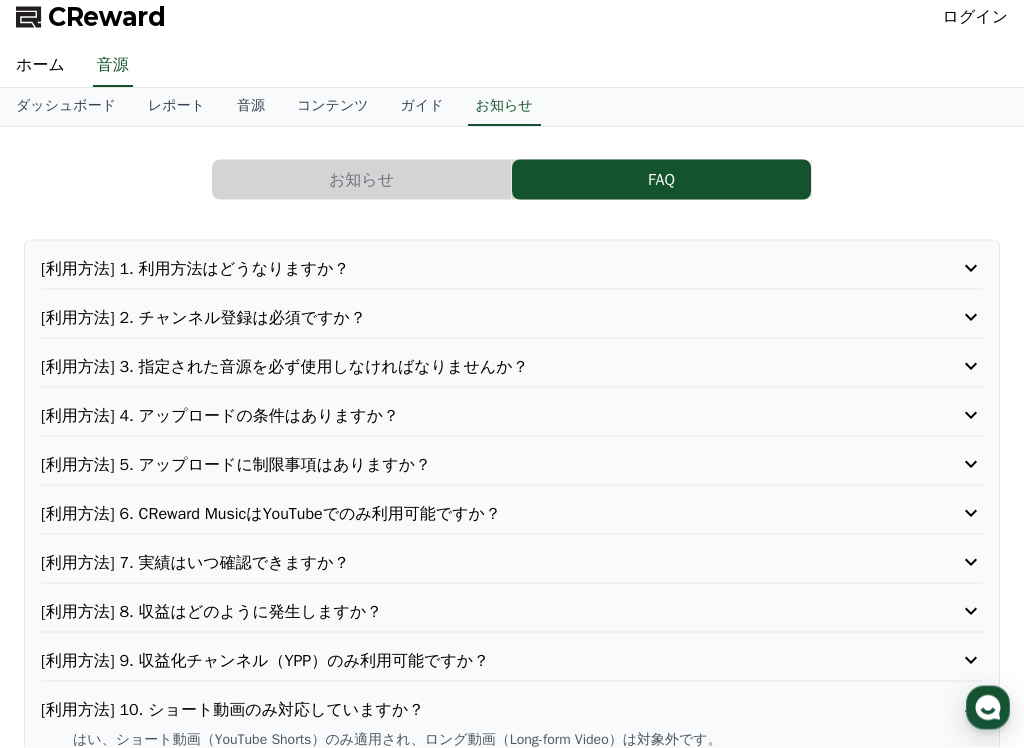 scroll, scrollTop: 0, scrollLeft: 0, axis: both 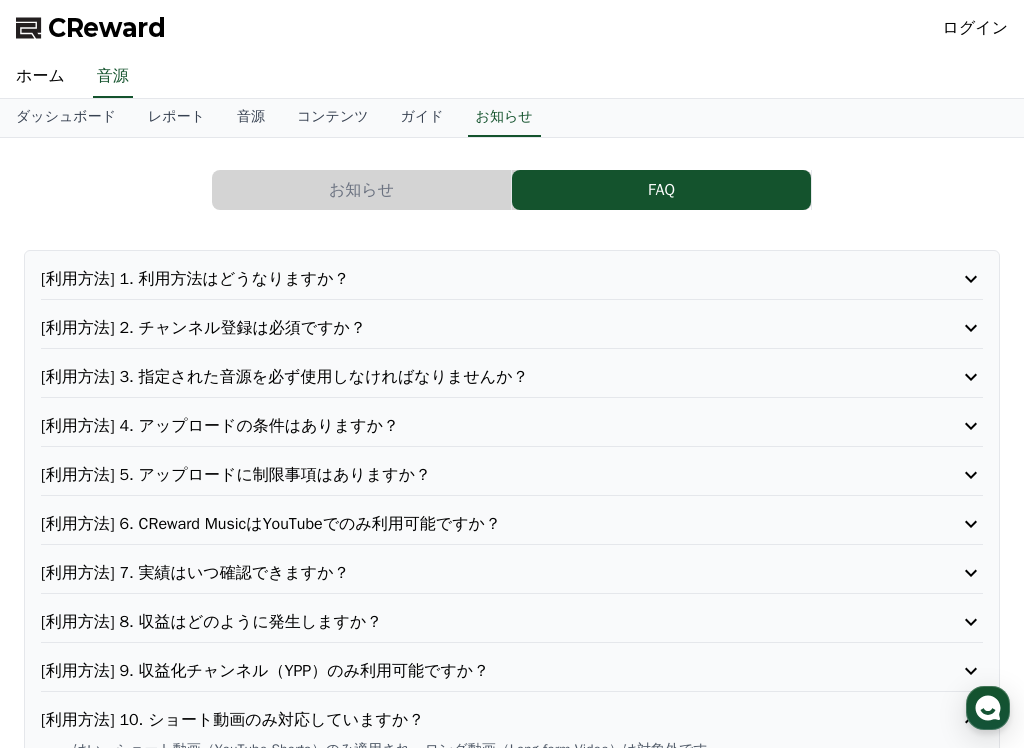 click on "[利用方法] 5. アップロードに制限事項はありますか？" at bounding box center (474, 475) 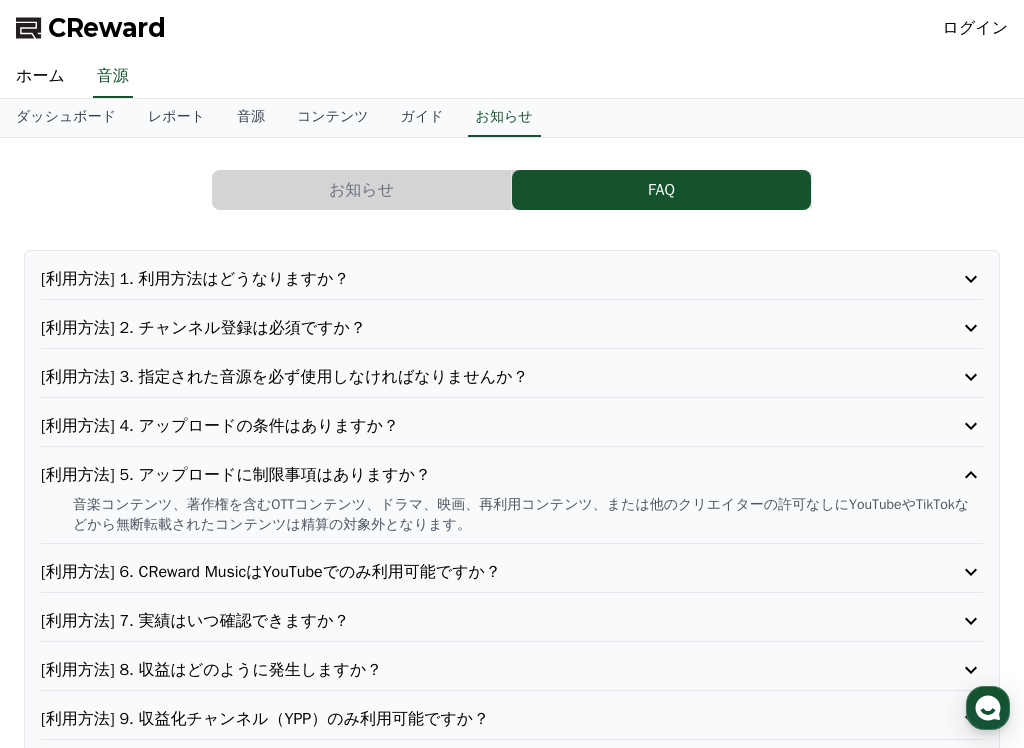 click on "レポート" at bounding box center [176, 118] 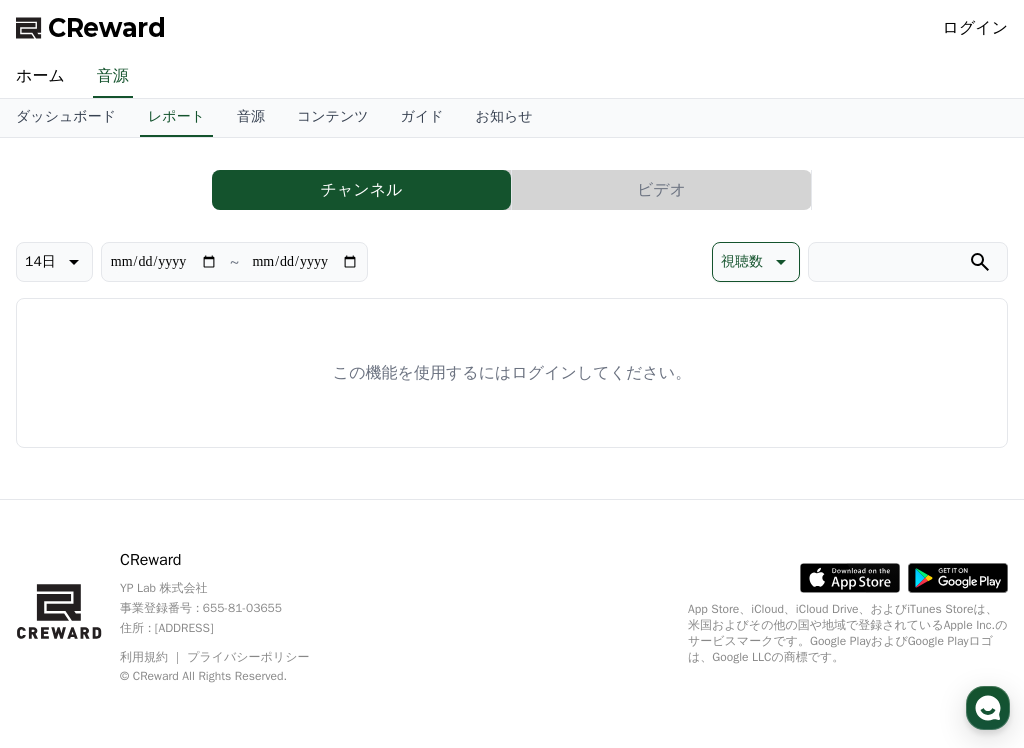 click on "ダッシュボード" at bounding box center (66, 118) 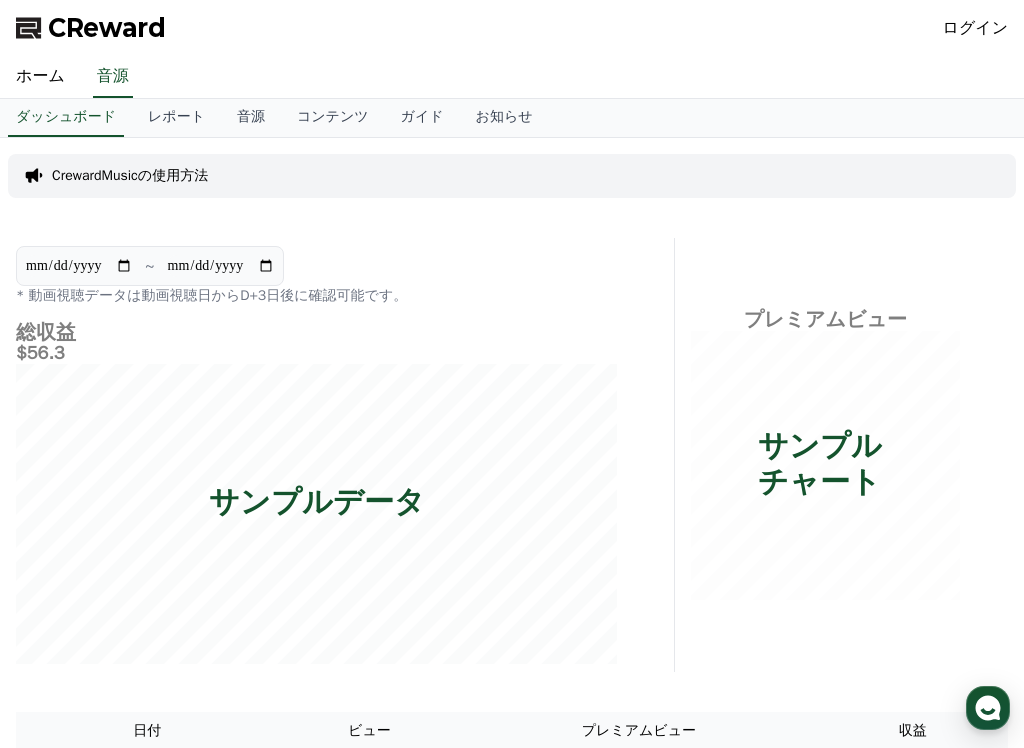click on "音源" at bounding box center (251, 118) 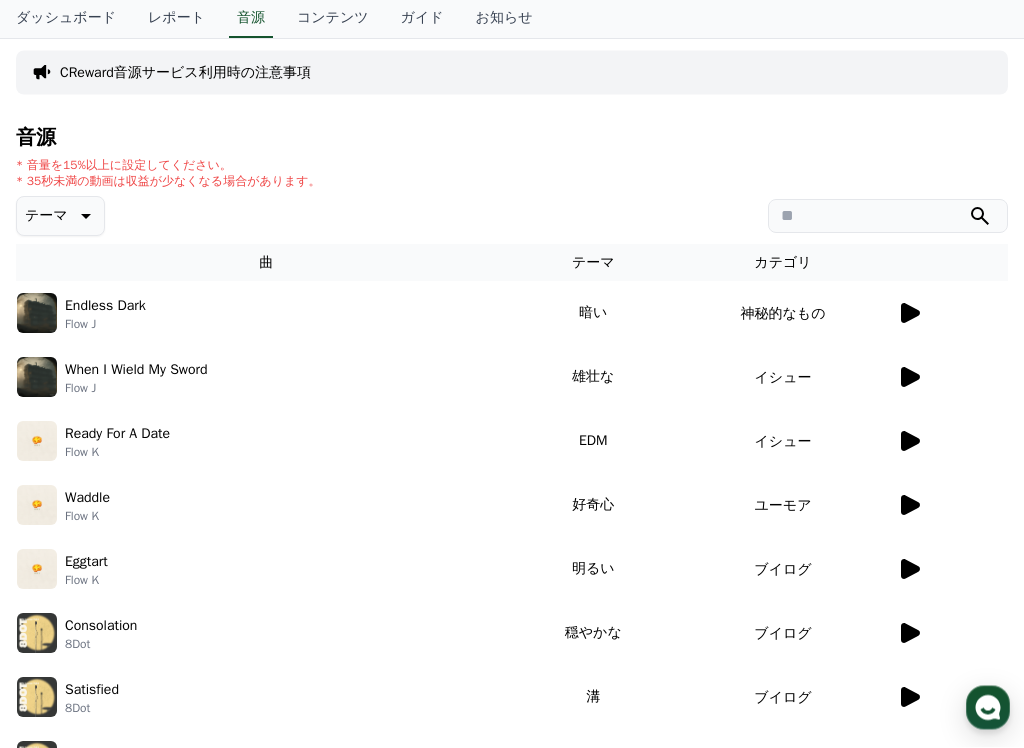 scroll, scrollTop: 128, scrollLeft: 0, axis: vertical 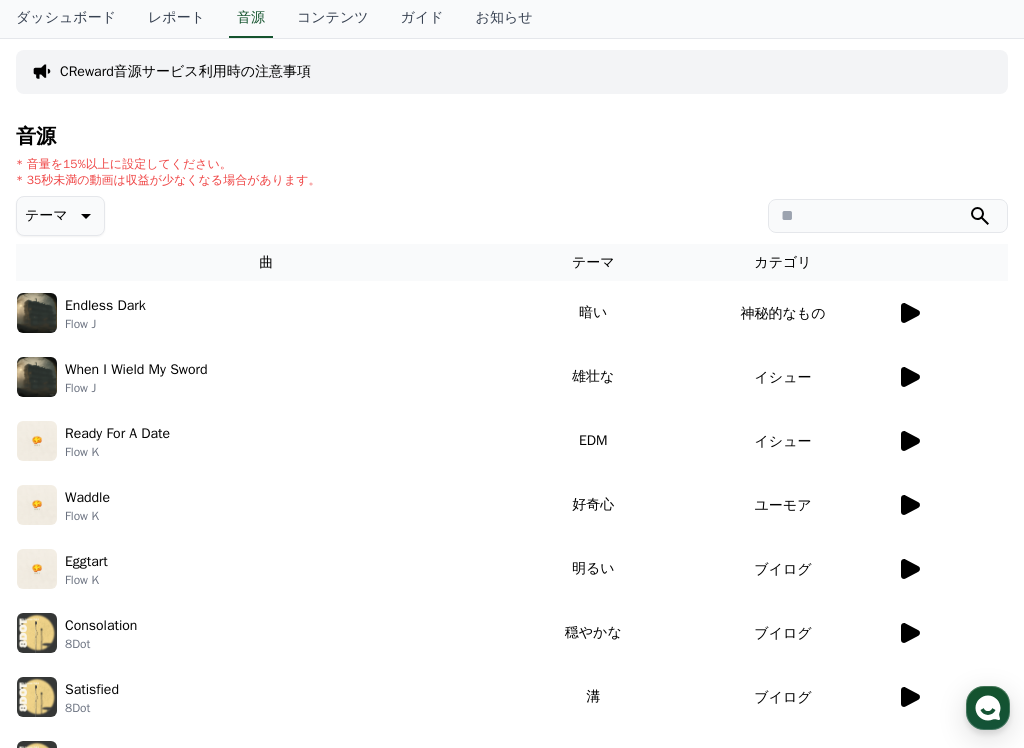 click 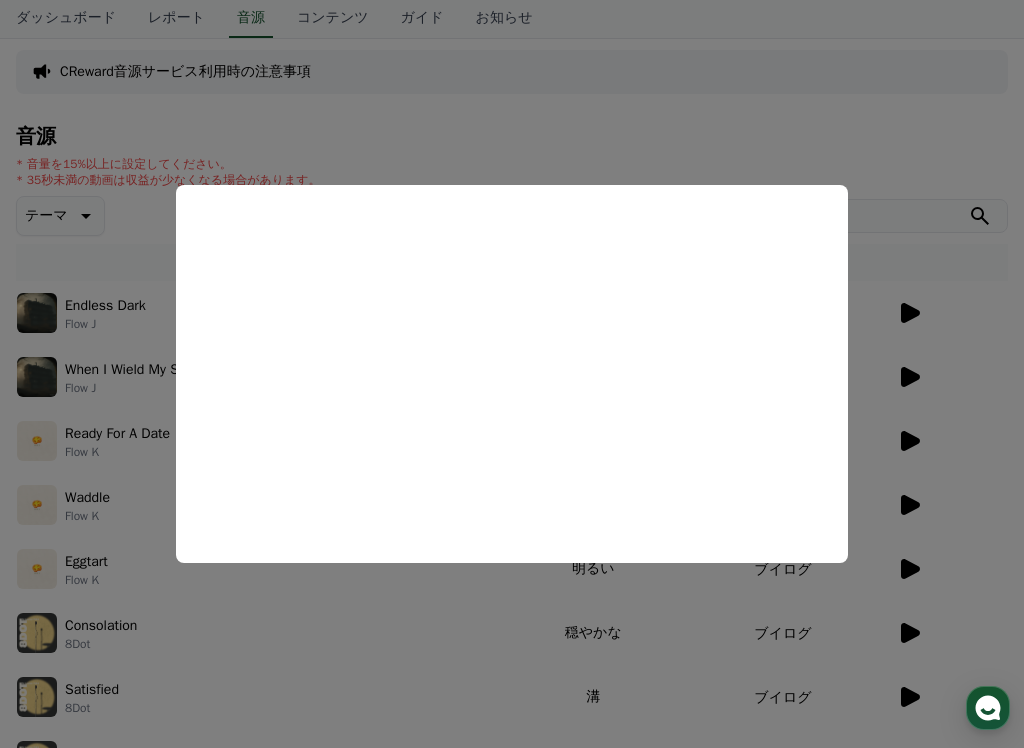 click at bounding box center [512, 374] 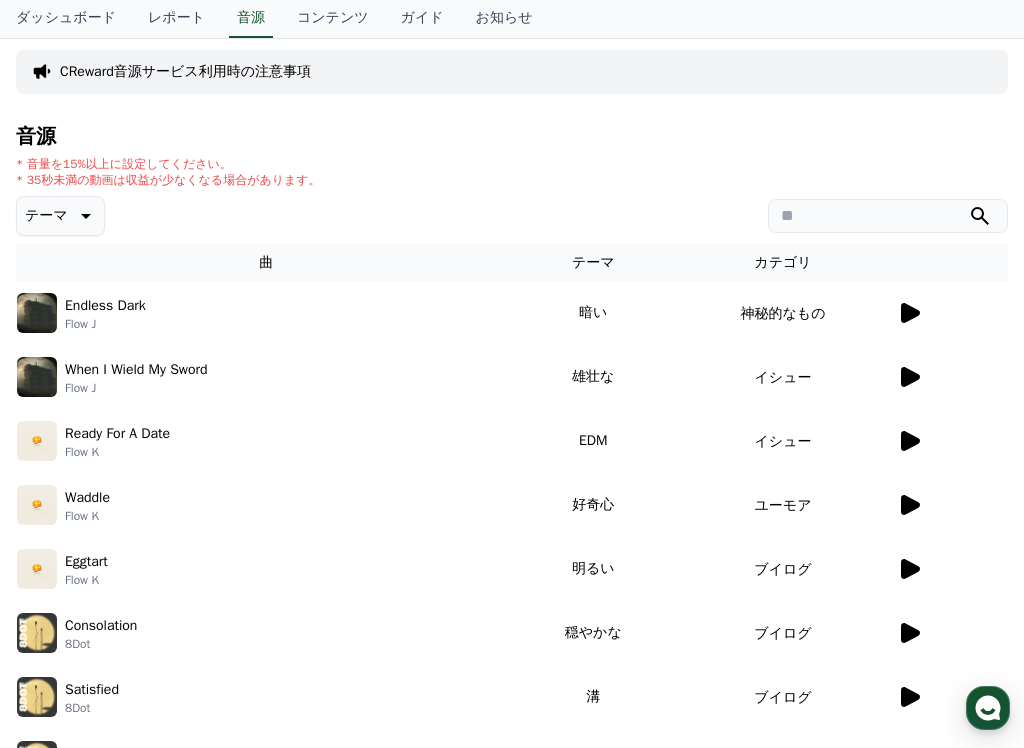click 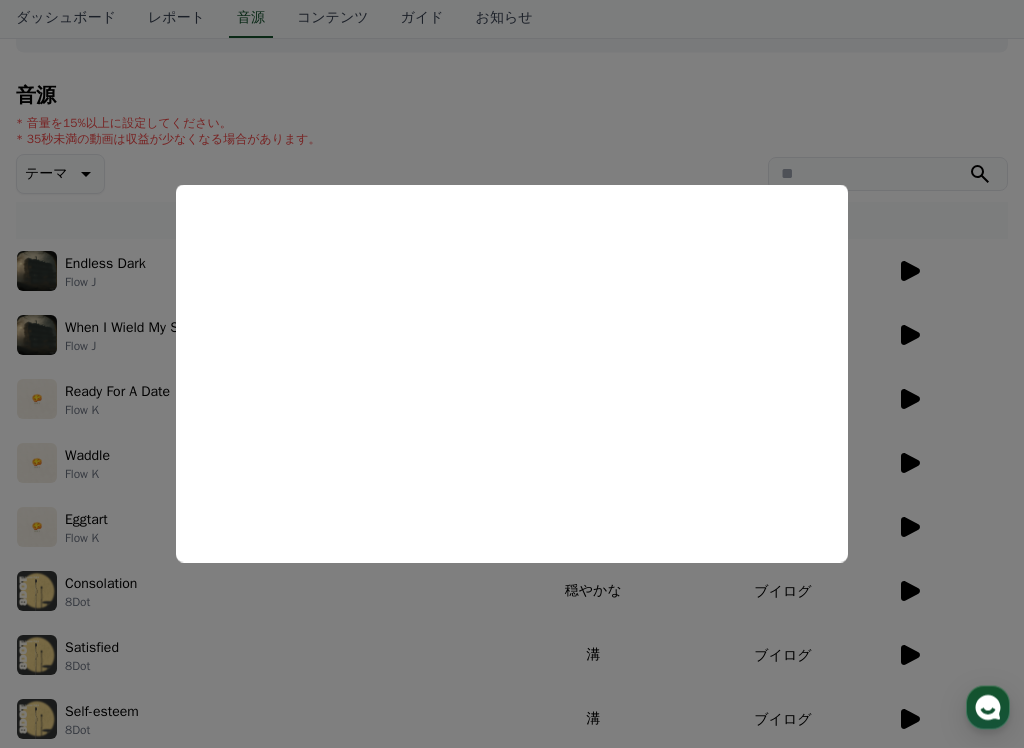 scroll, scrollTop: 172, scrollLeft: 0, axis: vertical 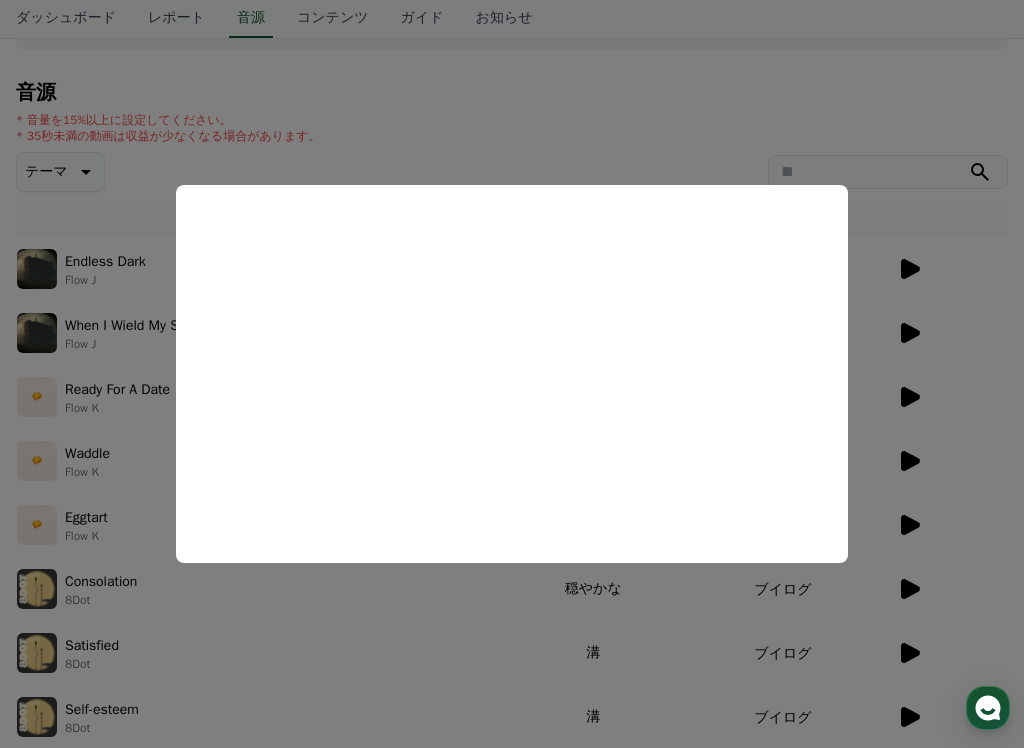 click at bounding box center (512, 374) 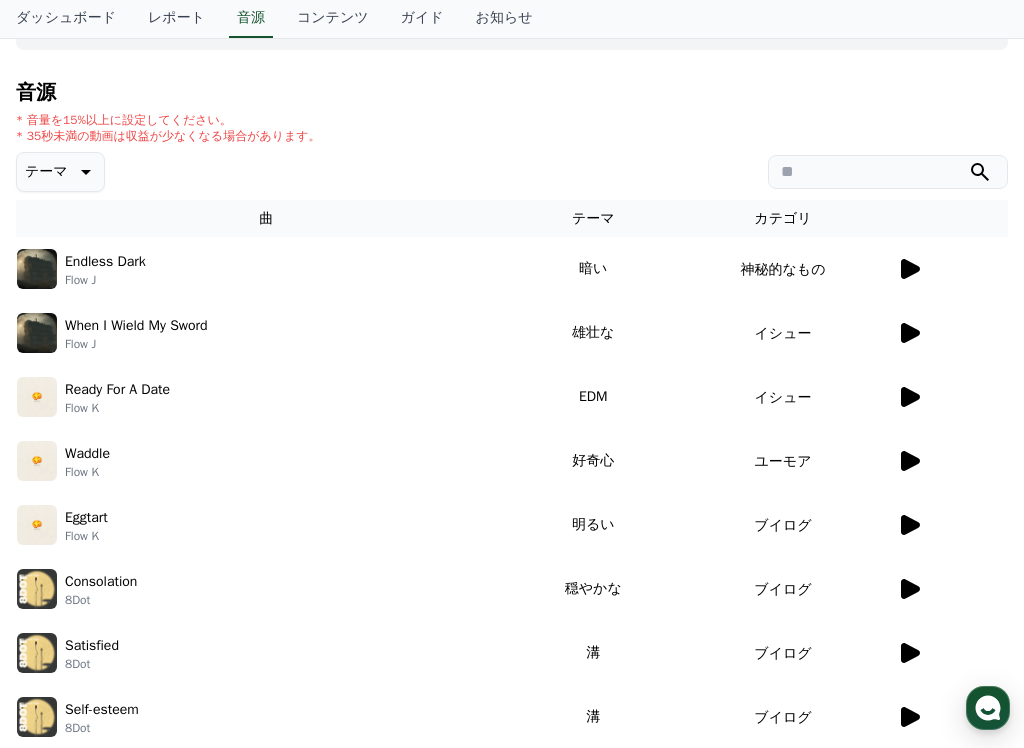 click 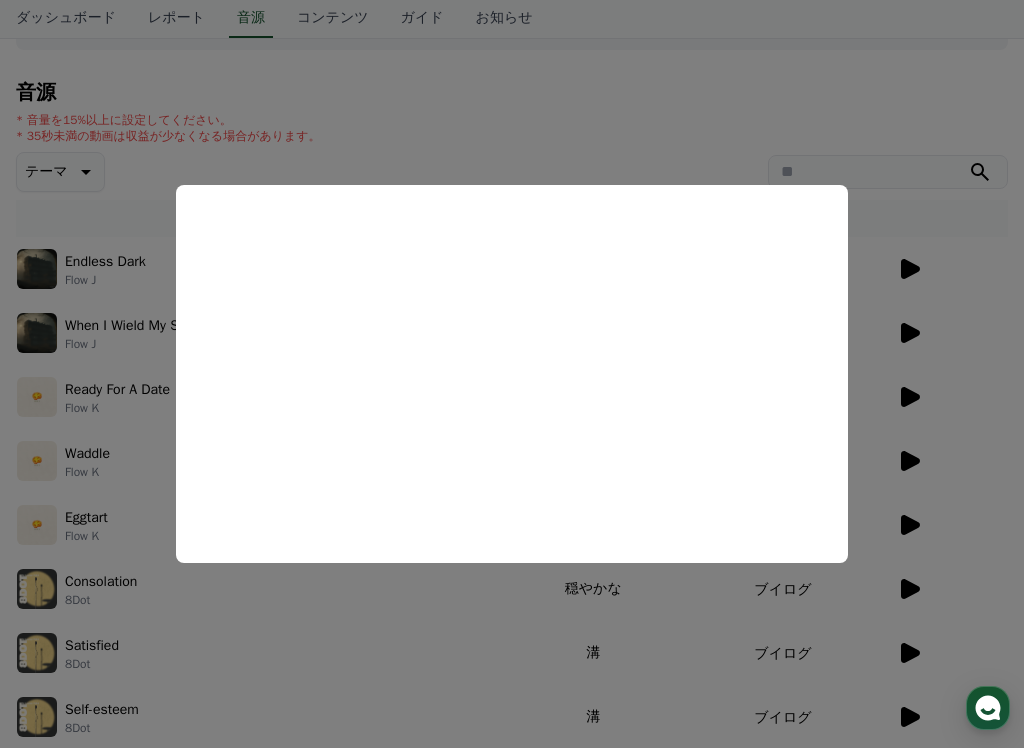 click at bounding box center [512, 374] 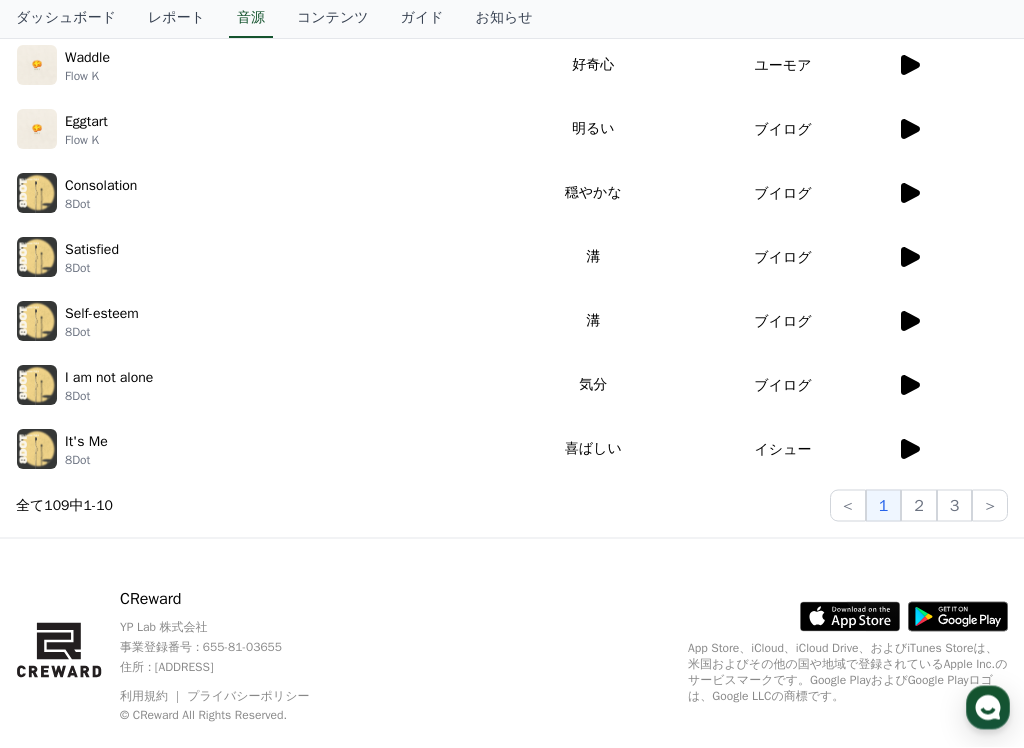 scroll, scrollTop: 576, scrollLeft: 0, axis: vertical 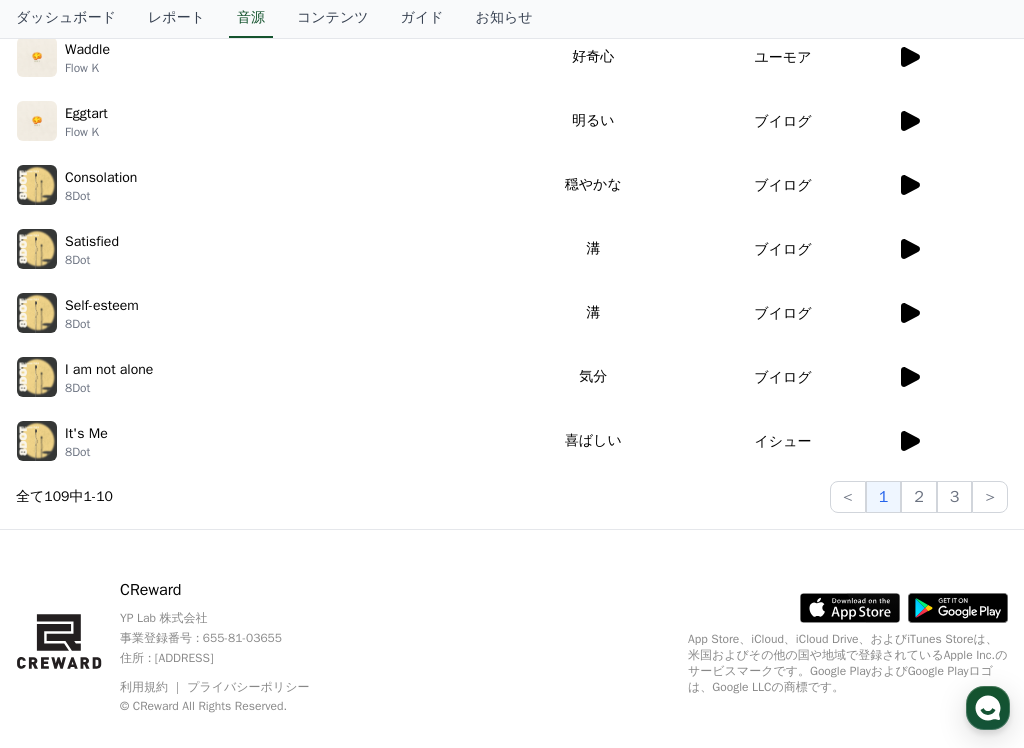 click on "2" 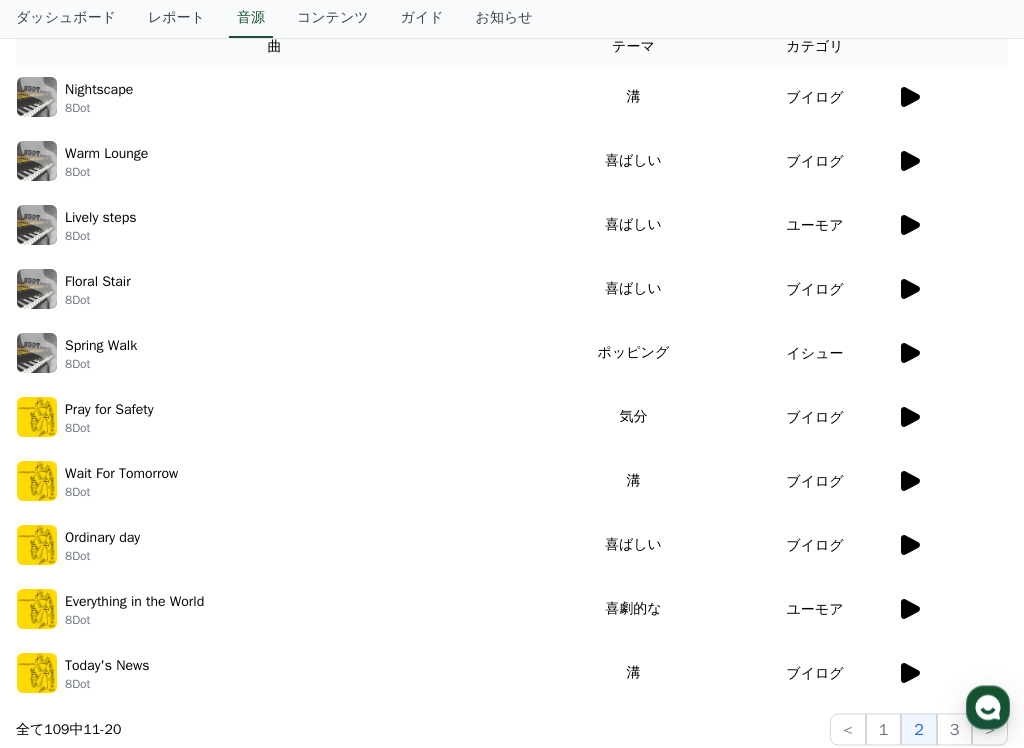 click 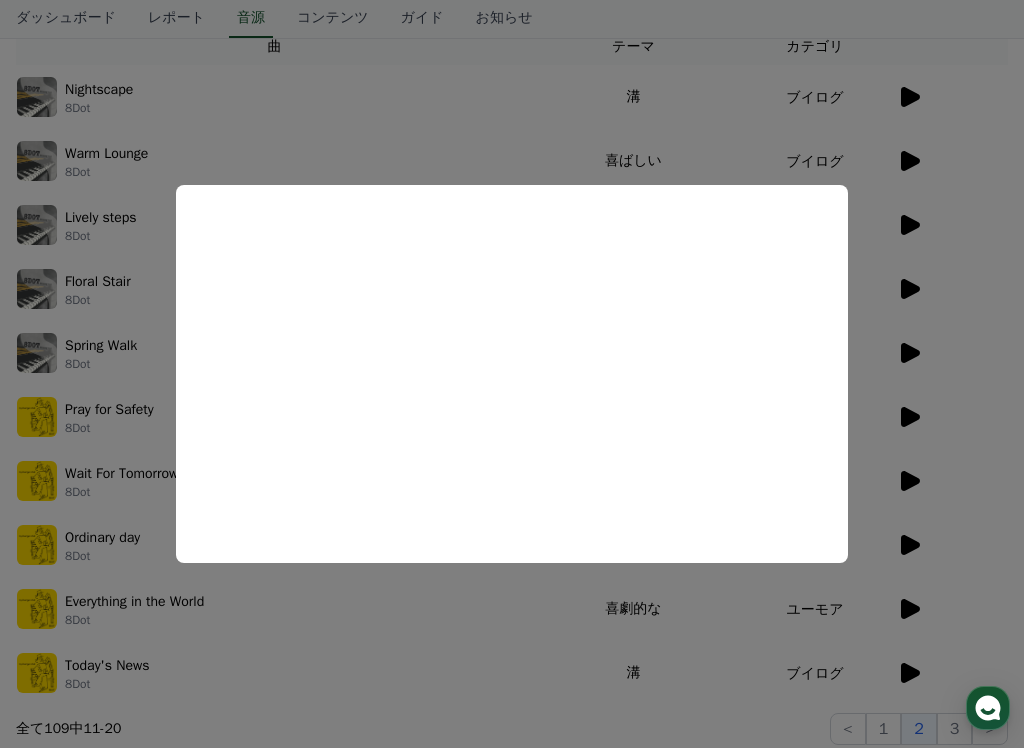 click at bounding box center (512, 374) 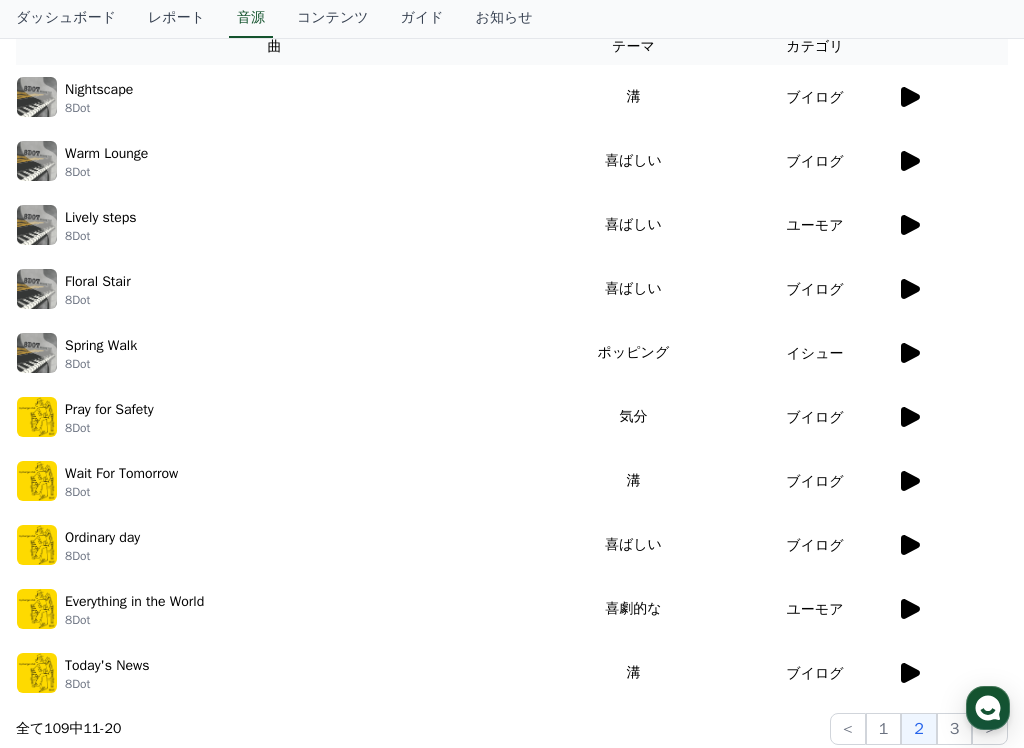 click on "Everything in the World     8Dot" at bounding box center [274, 609] 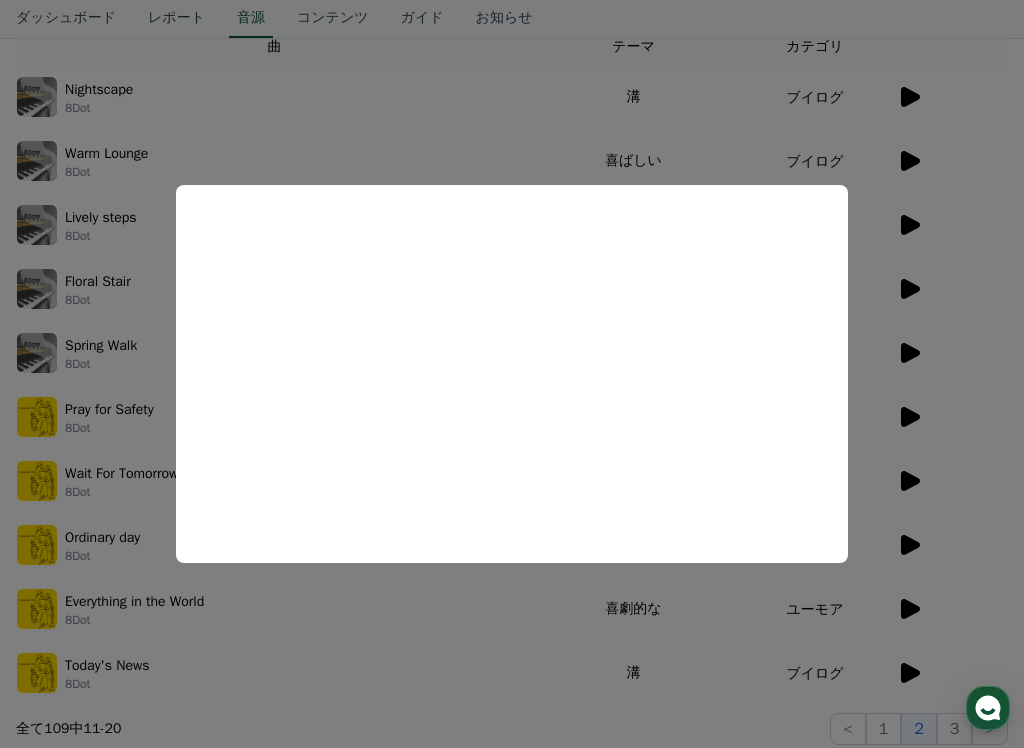 click at bounding box center (512, 374) 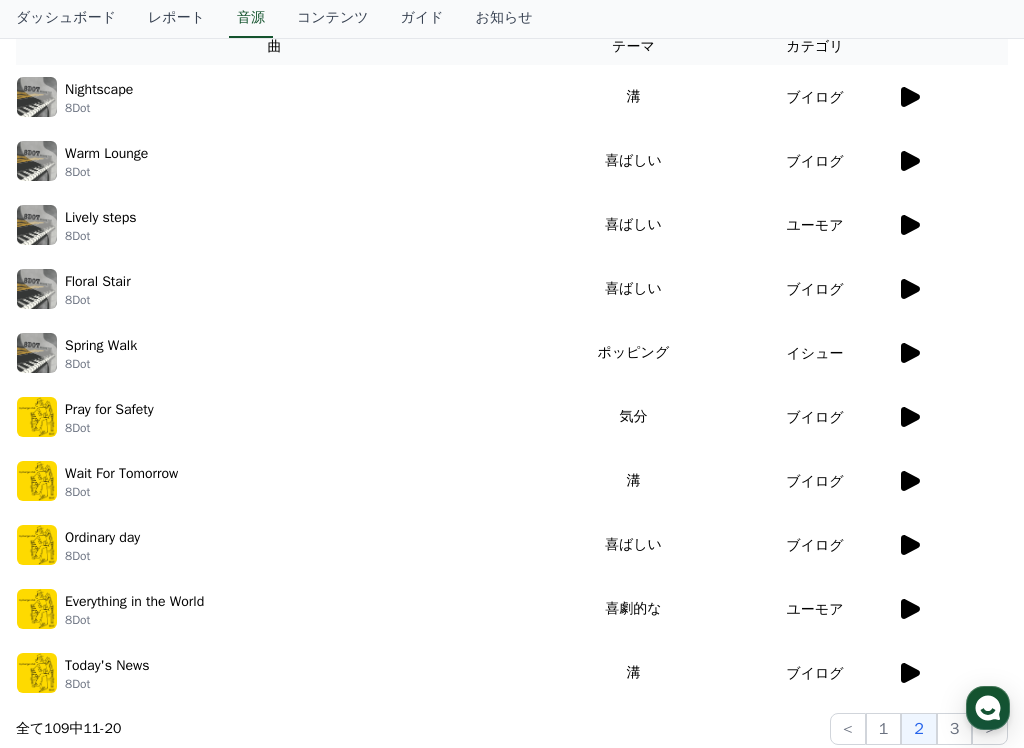 click on "Everything in the World     8Dot" at bounding box center (274, 609) 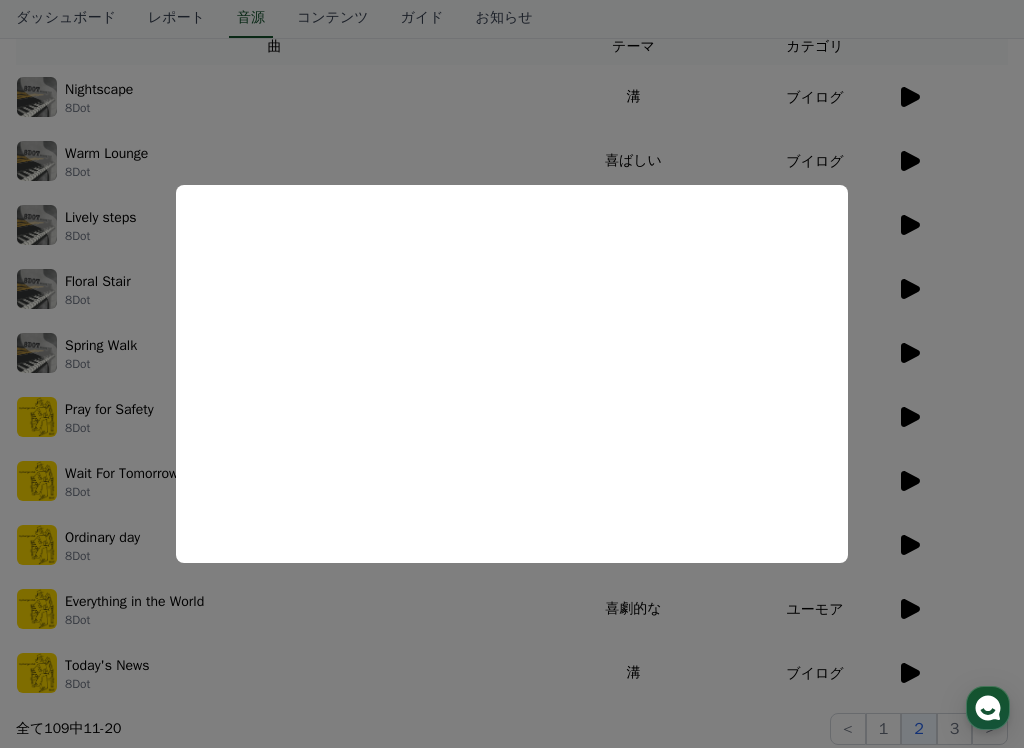 click at bounding box center (512, 374) 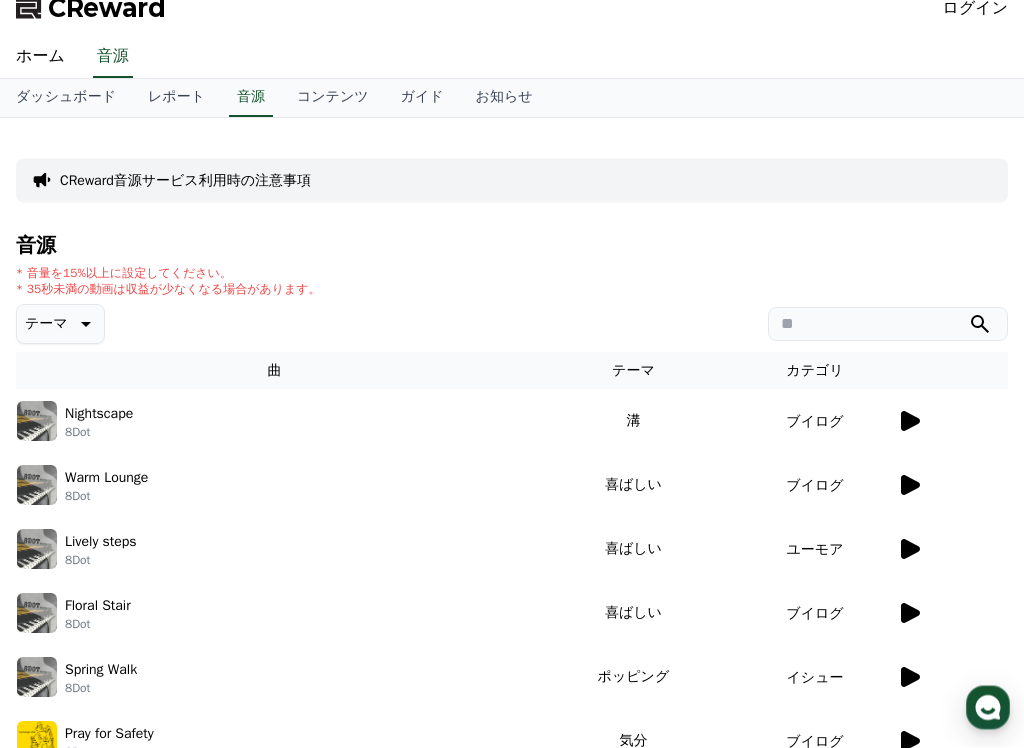 scroll, scrollTop: 10, scrollLeft: 0, axis: vertical 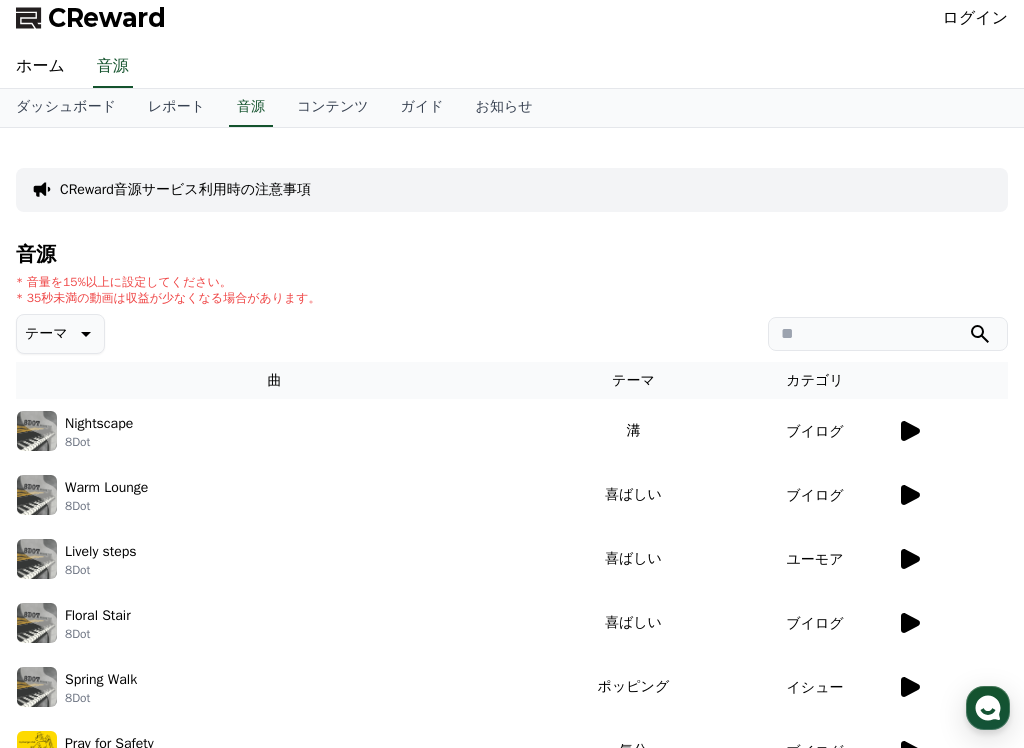 click at bounding box center (888, 334) 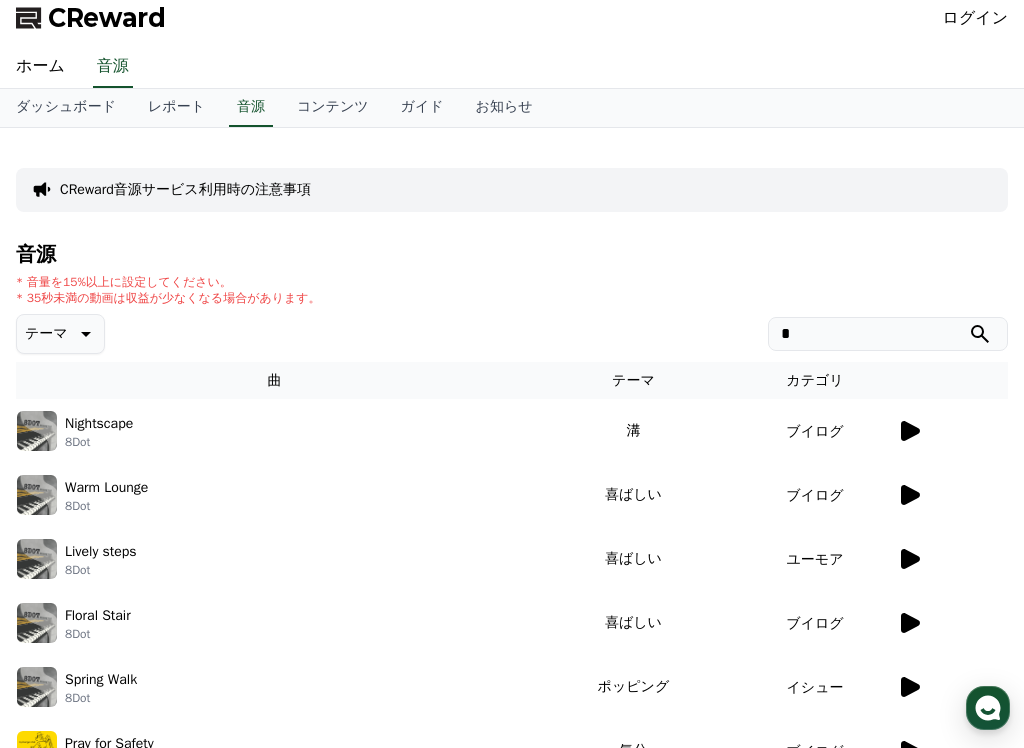 type on "*" 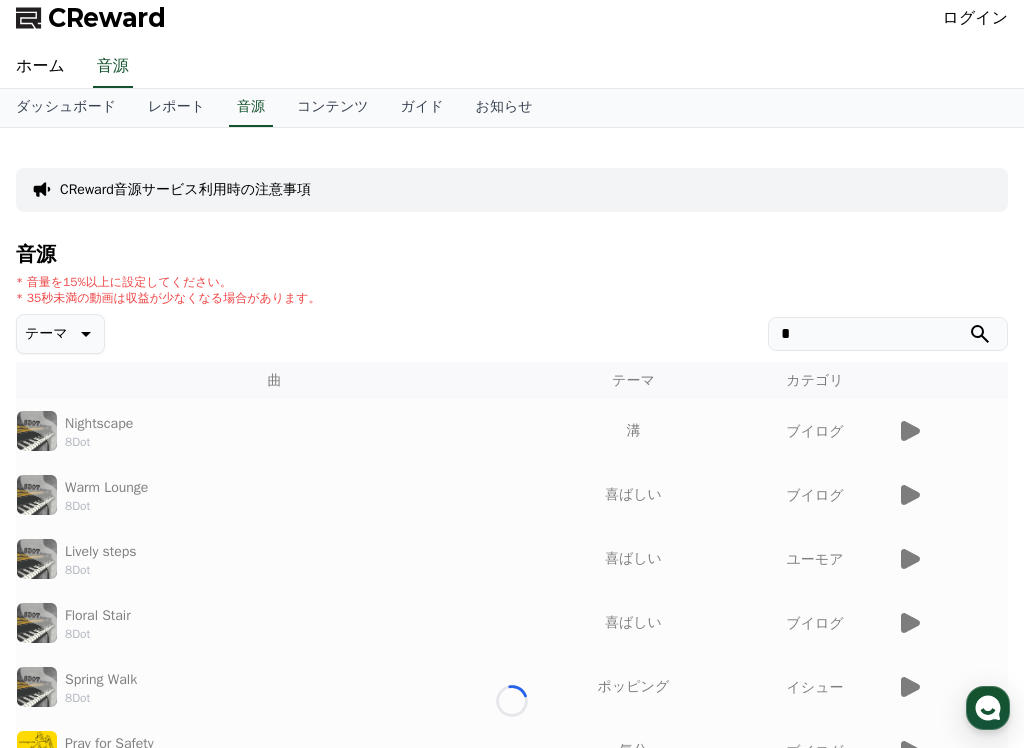 scroll, scrollTop: 0, scrollLeft: 0, axis: both 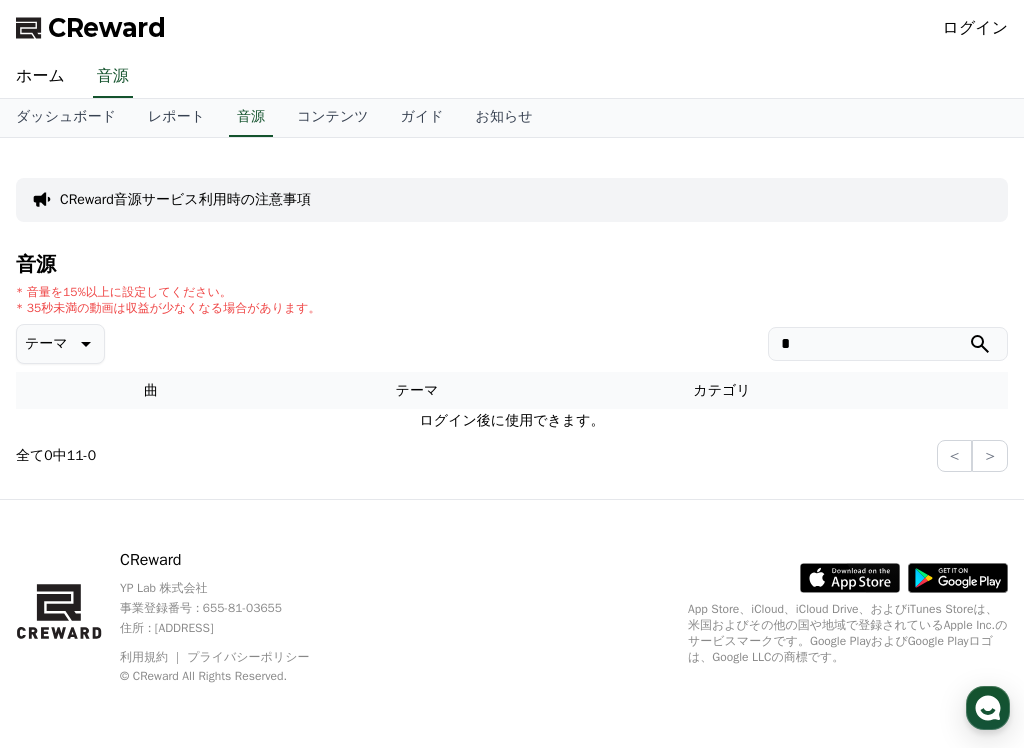 click on "CReward   YP Lab 株式会社   事業登録番号 : [BUSINESS_REG_NUM]   住所 : [ADDRESS]   利用規約   プライバシーポリシー   © CReward All Rights Reserved.
.st0 {
fill: #a6a6a6;
}
.st1 {
stroke: #ffffff;
stroke-width: 0.2;
stroke-miterlimit: 10;
}
.st1,
.st2 {
fill: #fff;
}
.st3 {
fill: url(#SVGID_1_);
}
.st4 {
fill: url(#SVGID_2_);
}
.st5 {
fill: url(#SVGID_3_);
}
.st6 {
fill: url(#SVGID_4_);
}
.st7,
.st8,
.st9 {
opacity: 0.2;
enable-background: new;
}
.st8,
.st9 {
opacity: 0.12;
}
.st9 {
opacity: 0.25;
fill: #fff;
}
App Store、iCloud、iCloud Drive、およびiTunes Storeは、米国およびその他の国や地域で登録されているApple Inc.のサービスマークです。Google PlayおよびGoogle Playロゴは、Google LLCの商標です。" at bounding box center [512, 624] 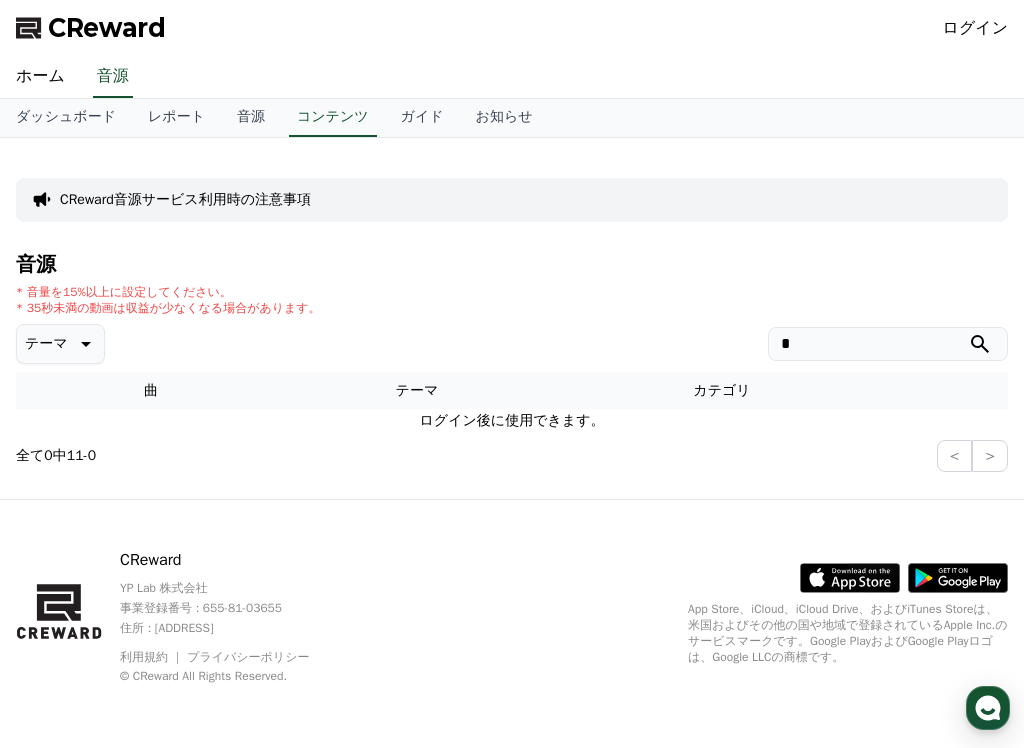 click on "音源" at bounding box center [251, 118] 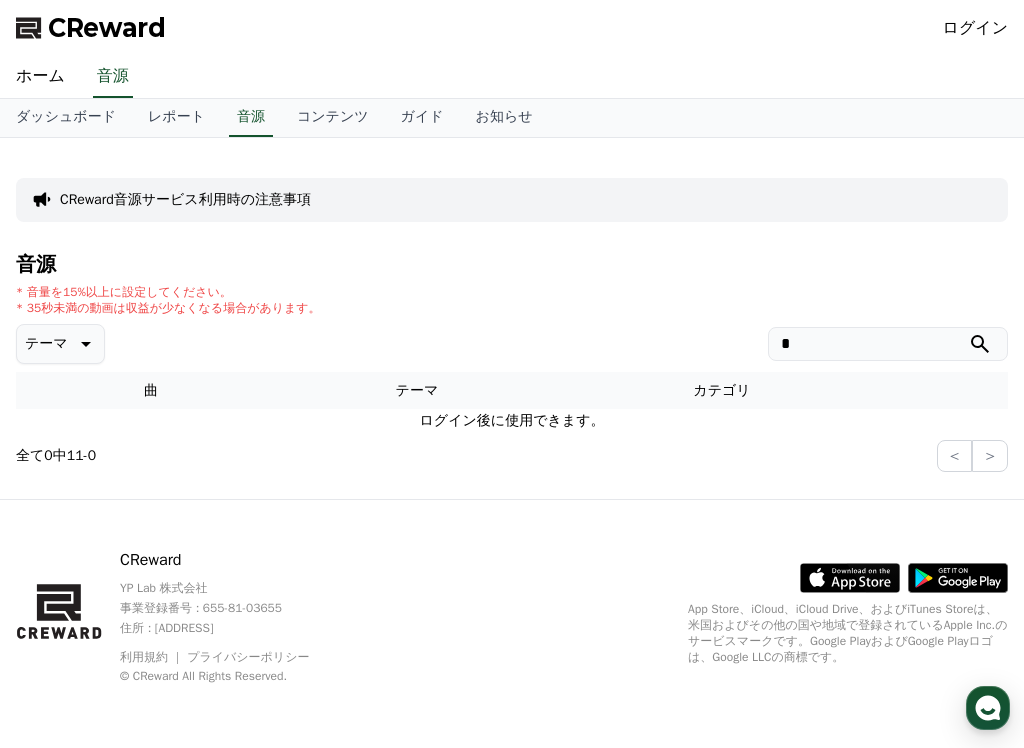click on "レポート" at bounding box center (176, 118) 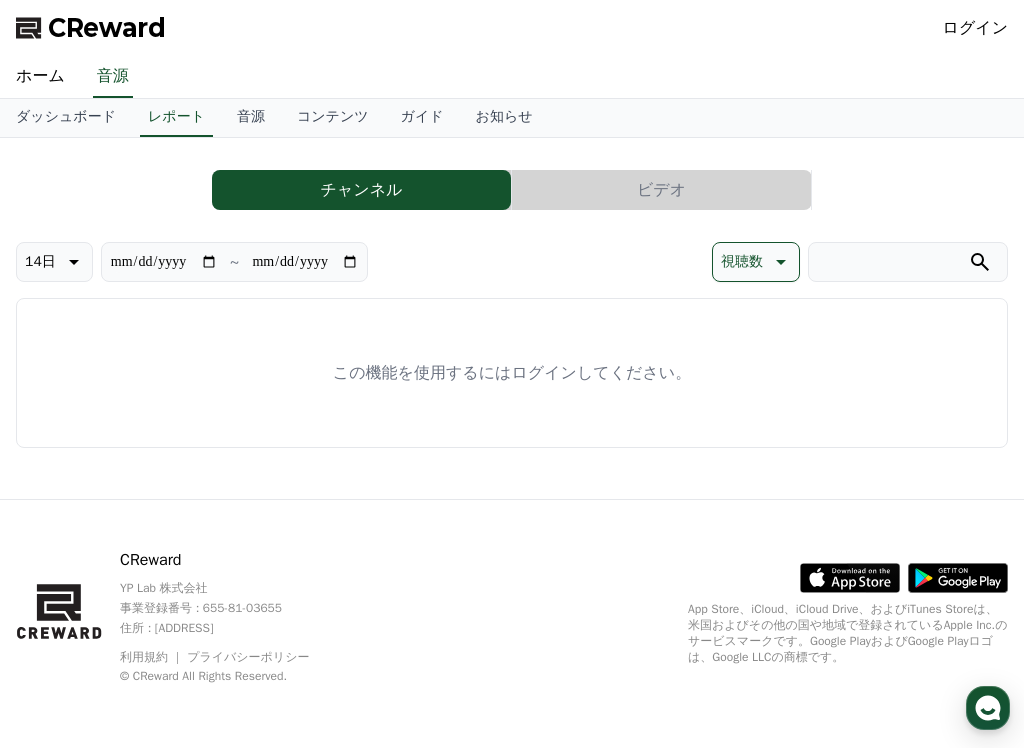 click on "レポート" at bounding box center [176, 118] 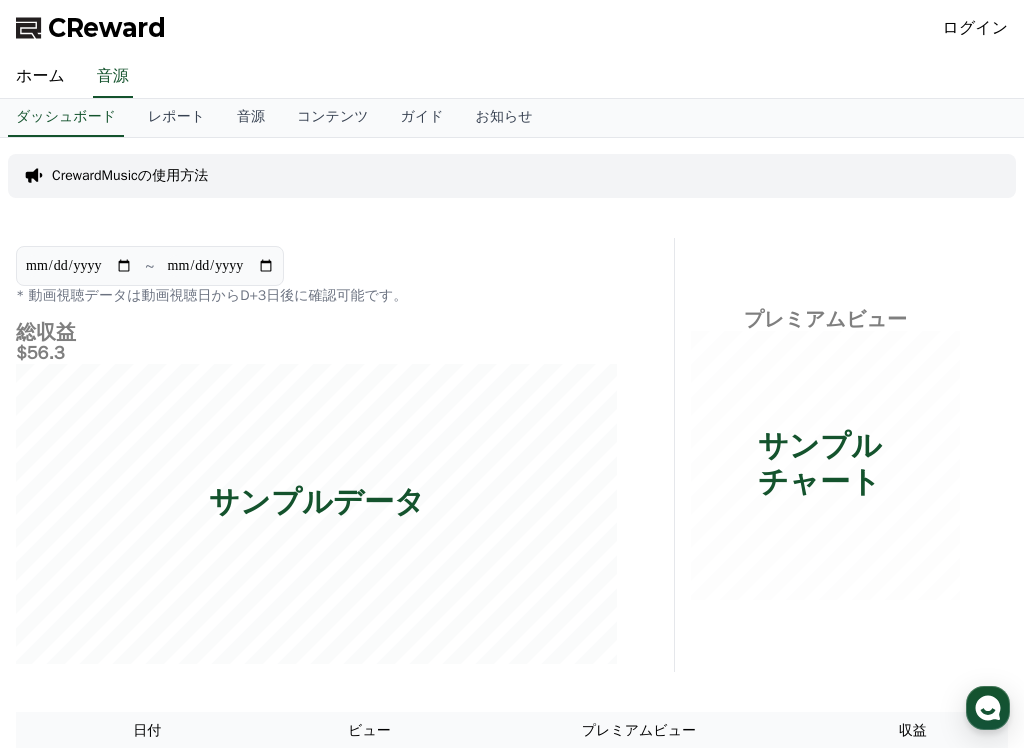 click on "音源" at bounding box center [251, 118] 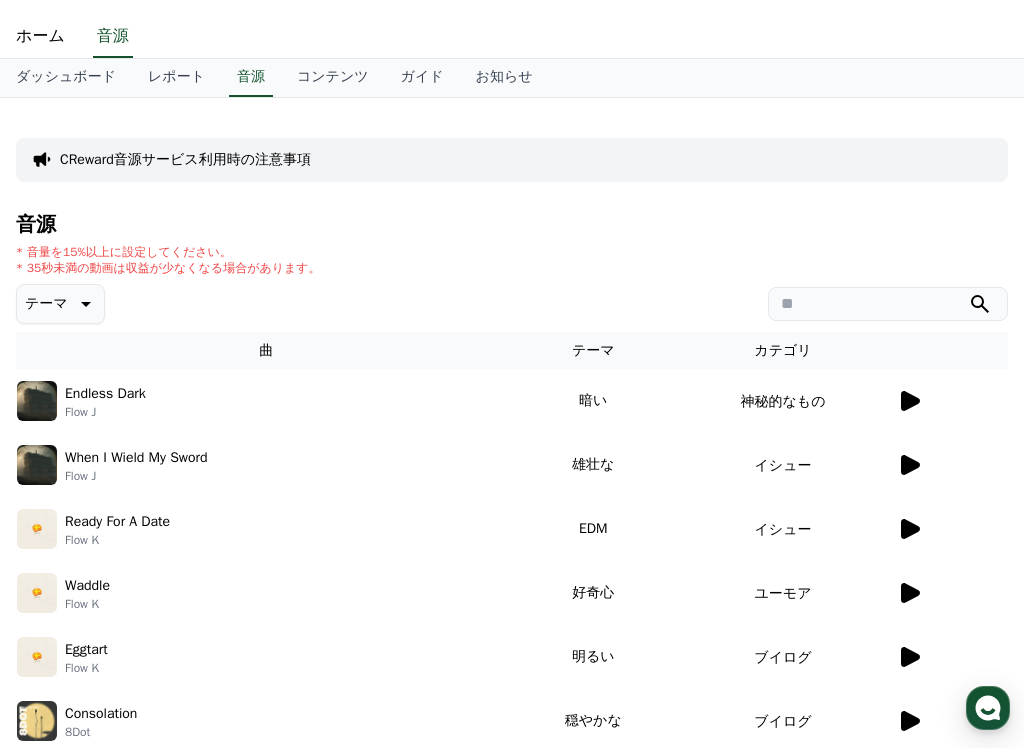 scroll, scrollTop: 42, scrollLeft: 0, axis: vertical 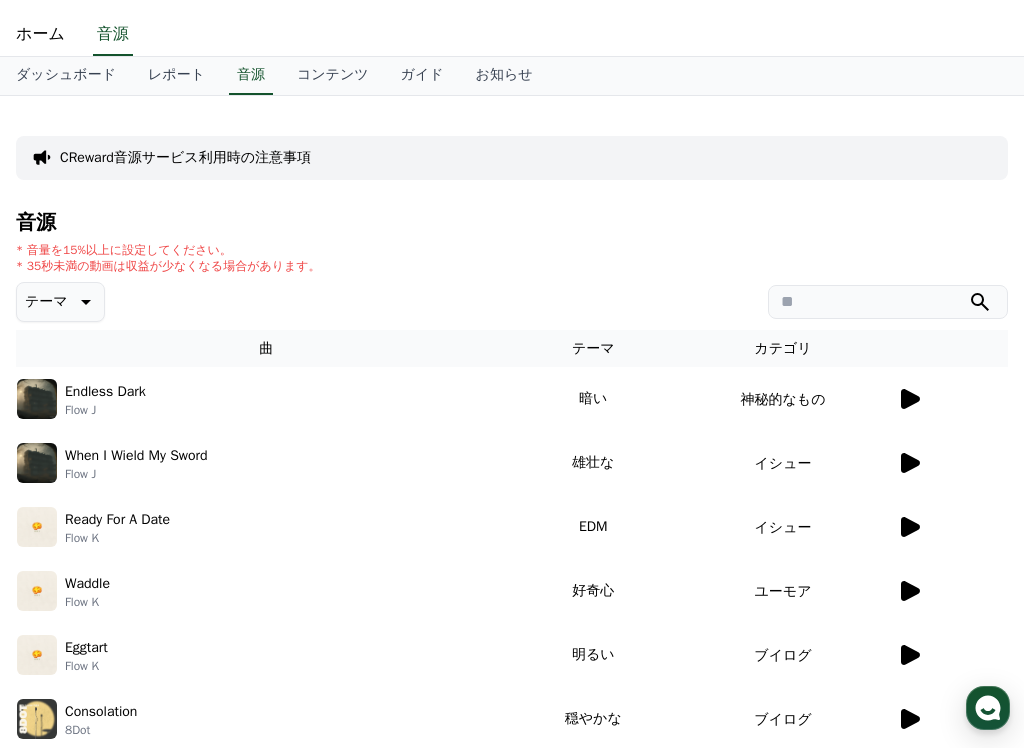 click 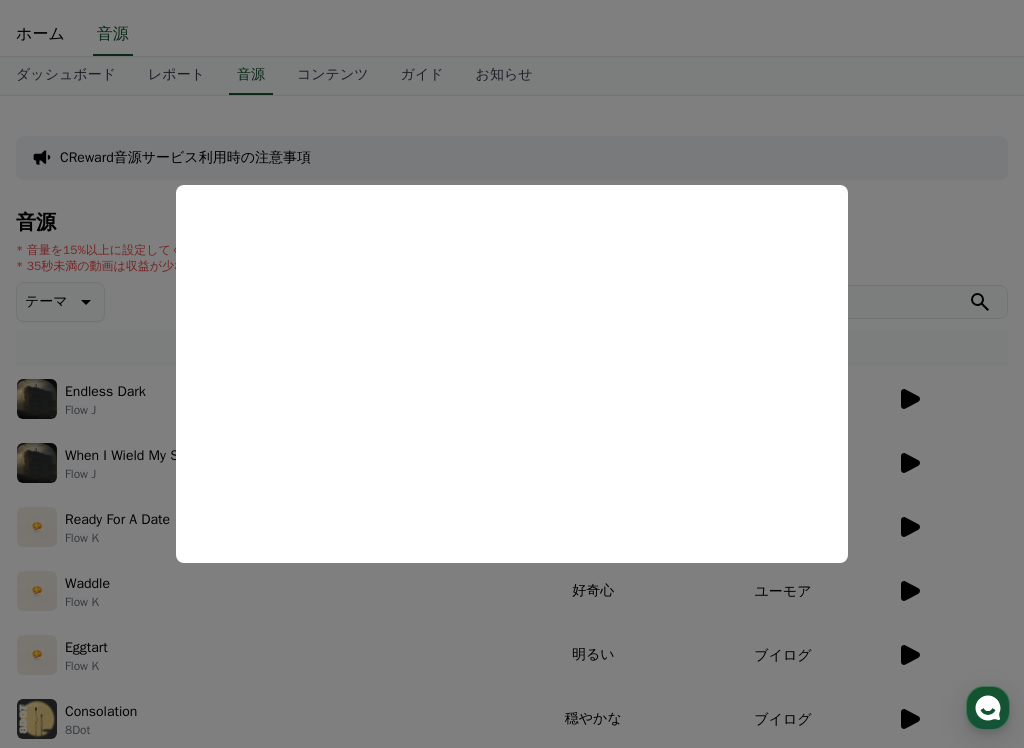 click at bounding box center [512, 374] 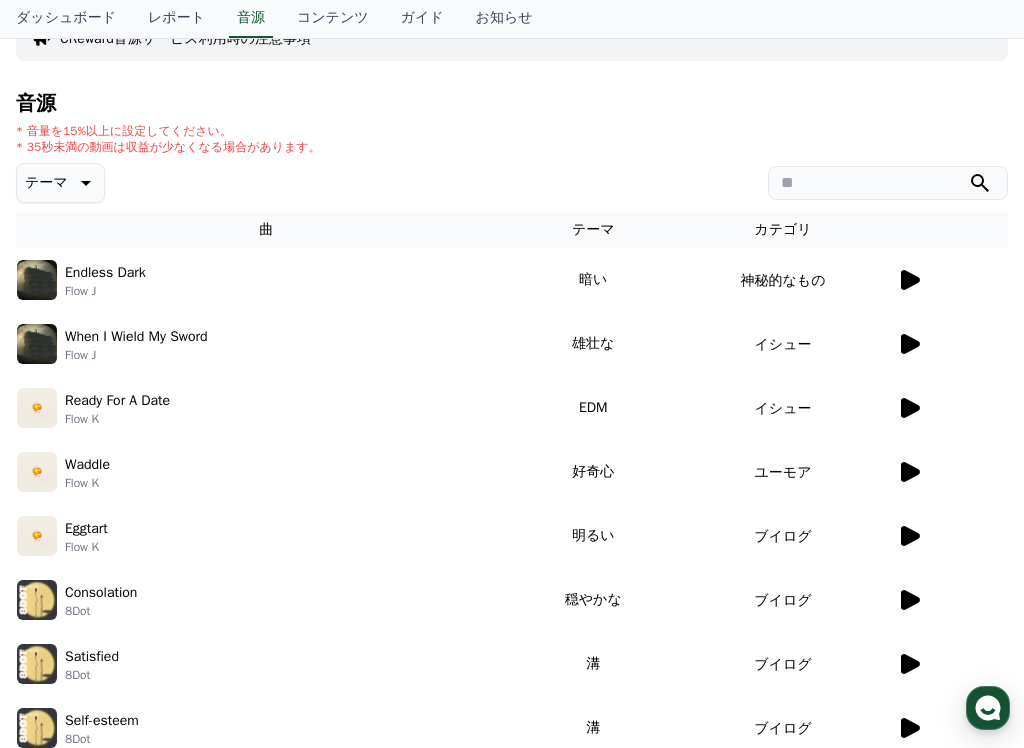 scroll, scrollTop: 158, scrollLeft: 0, axis: vertical 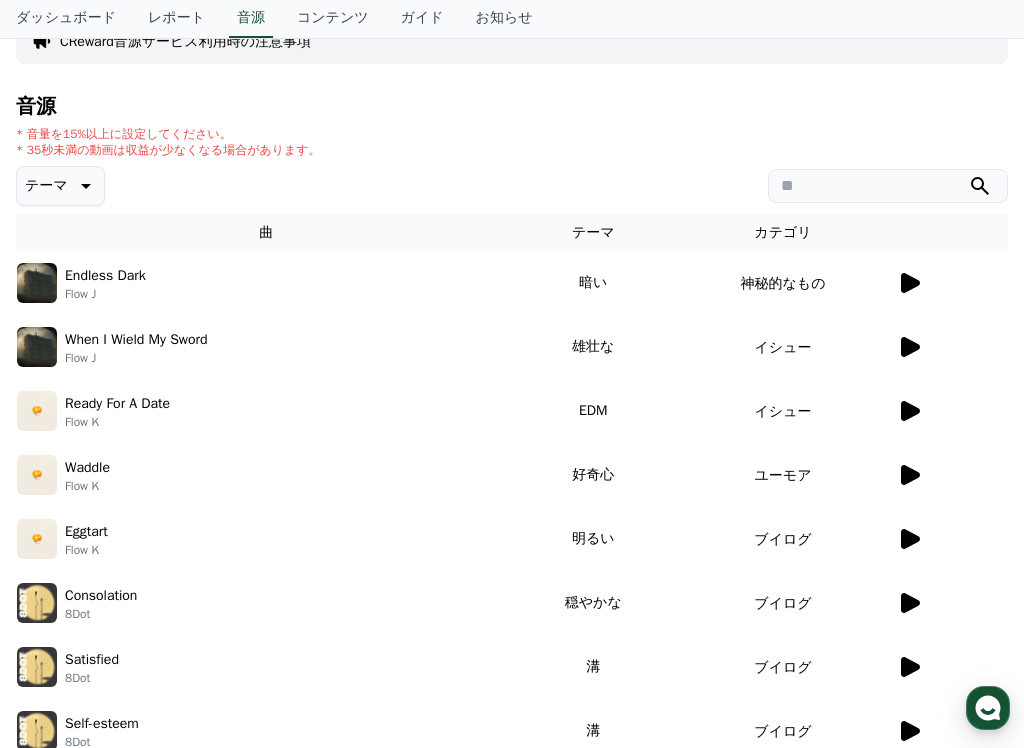 click on "ガイド" at bounding box center (422, 19) 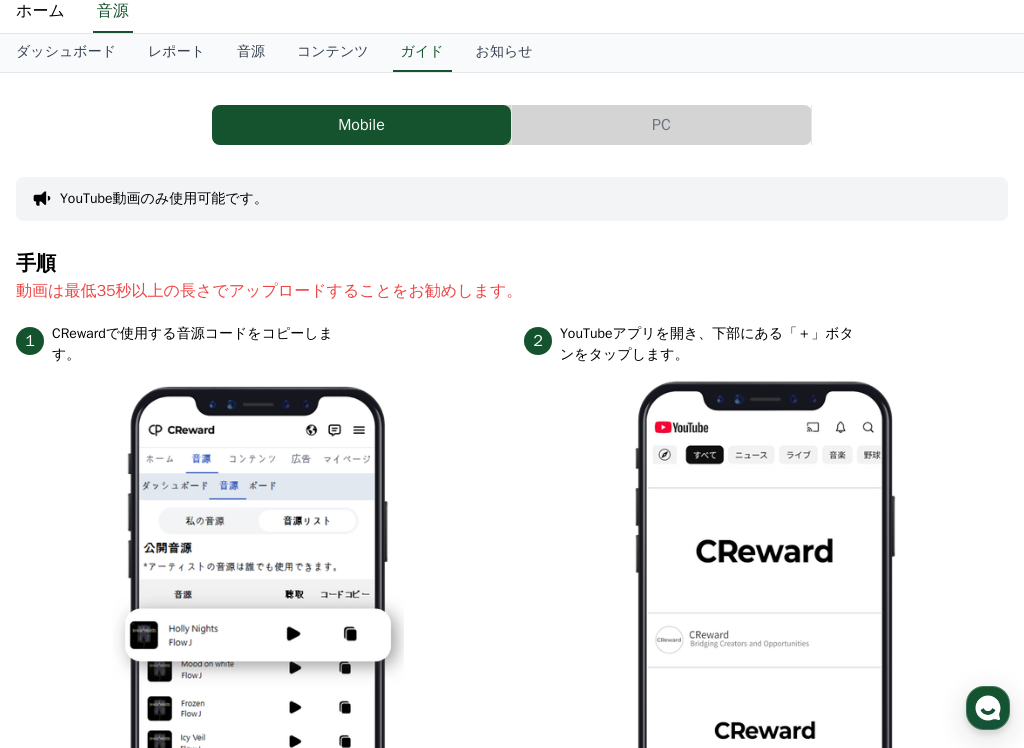 scroll, scrollTop: 0, scrollLeft: 0, axis: both 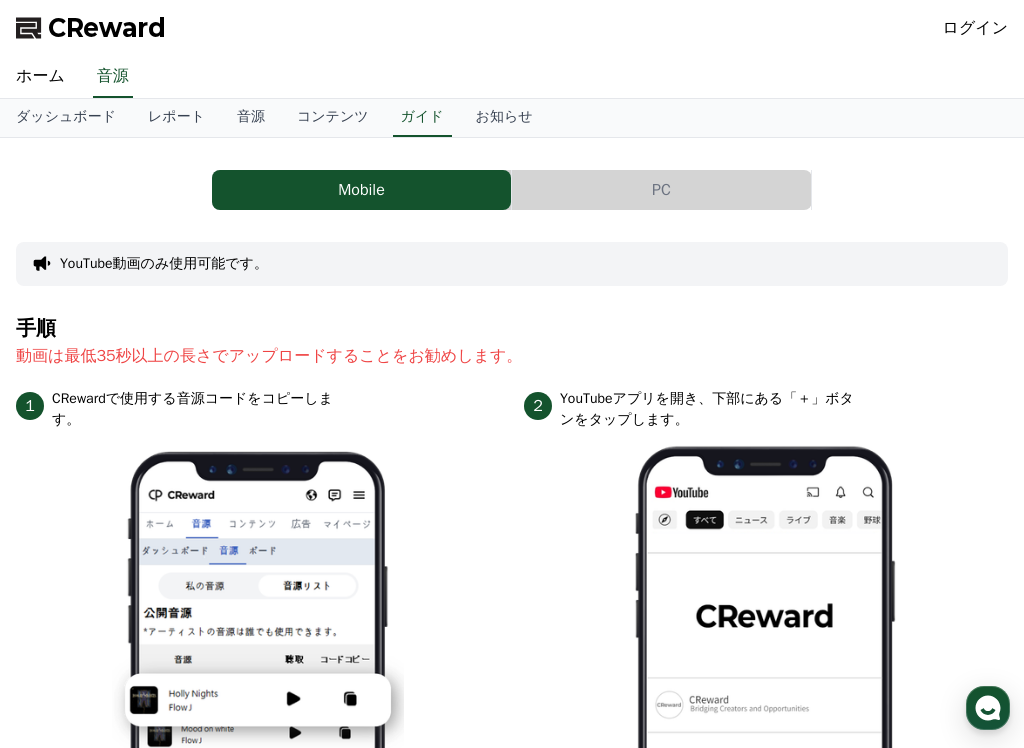click on "お知らせ" at bounding box center (504, 118) 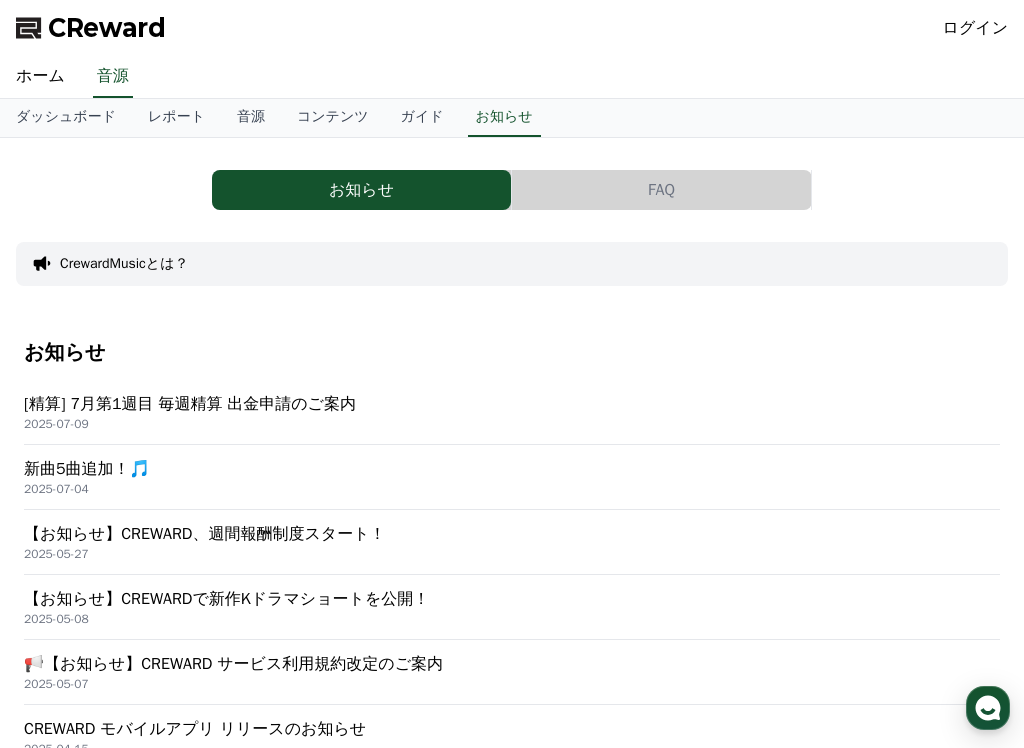click on "ホーム" at bounding box center [40, 77] 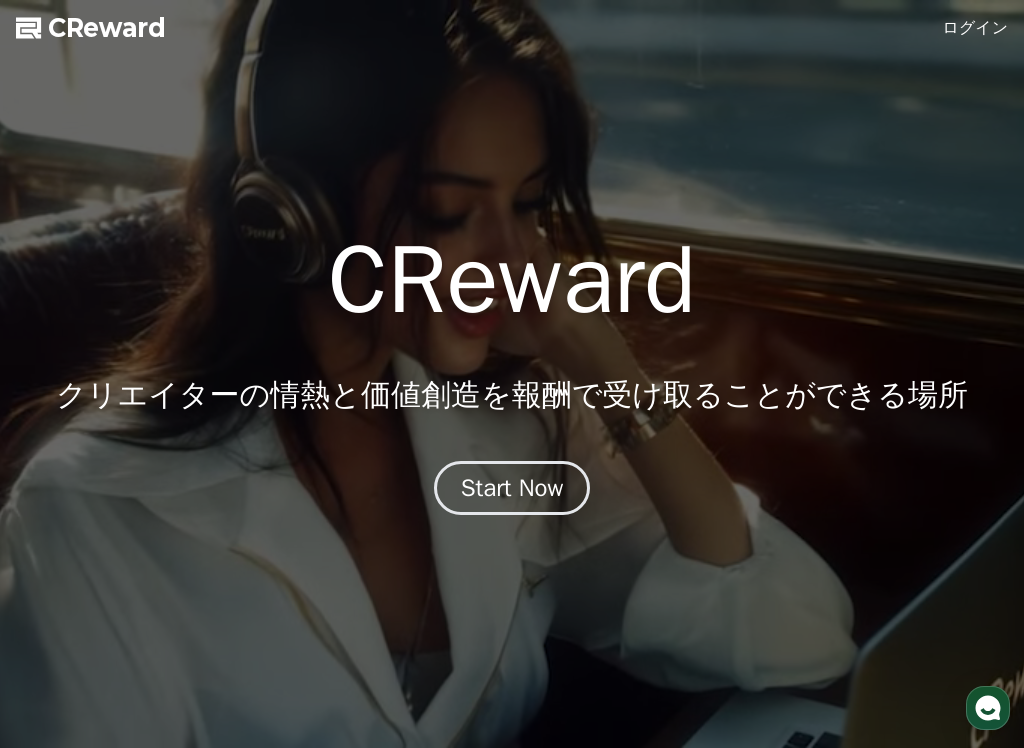 click at bounding box center (512, 374) 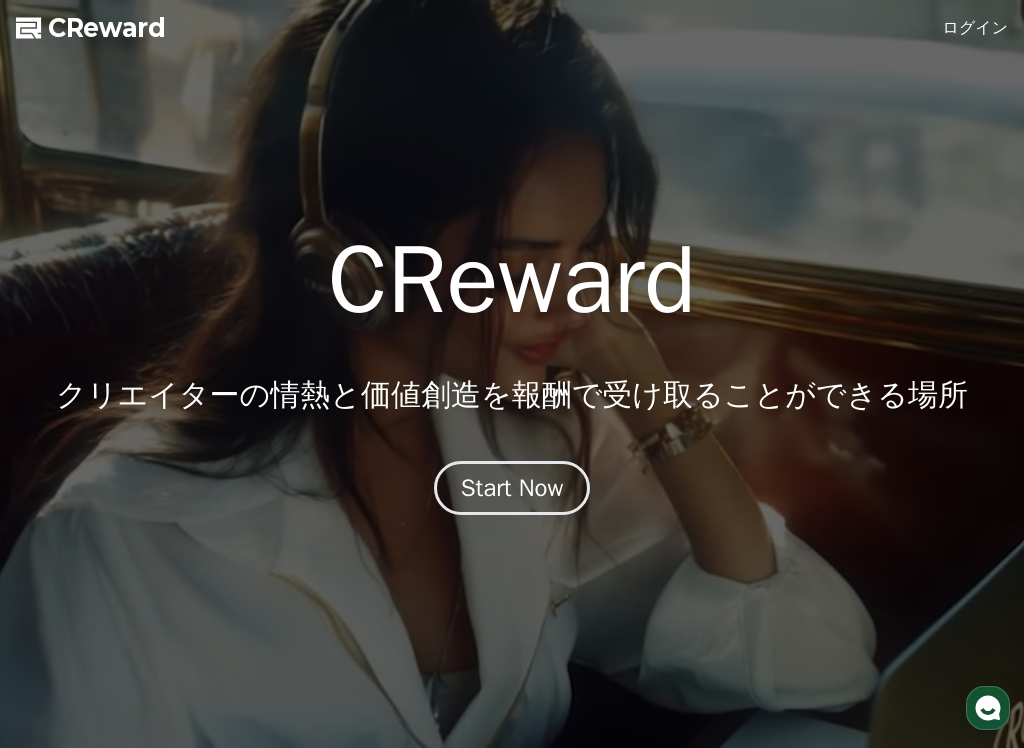 click on "Start Now" at bounding box center (512, 488) 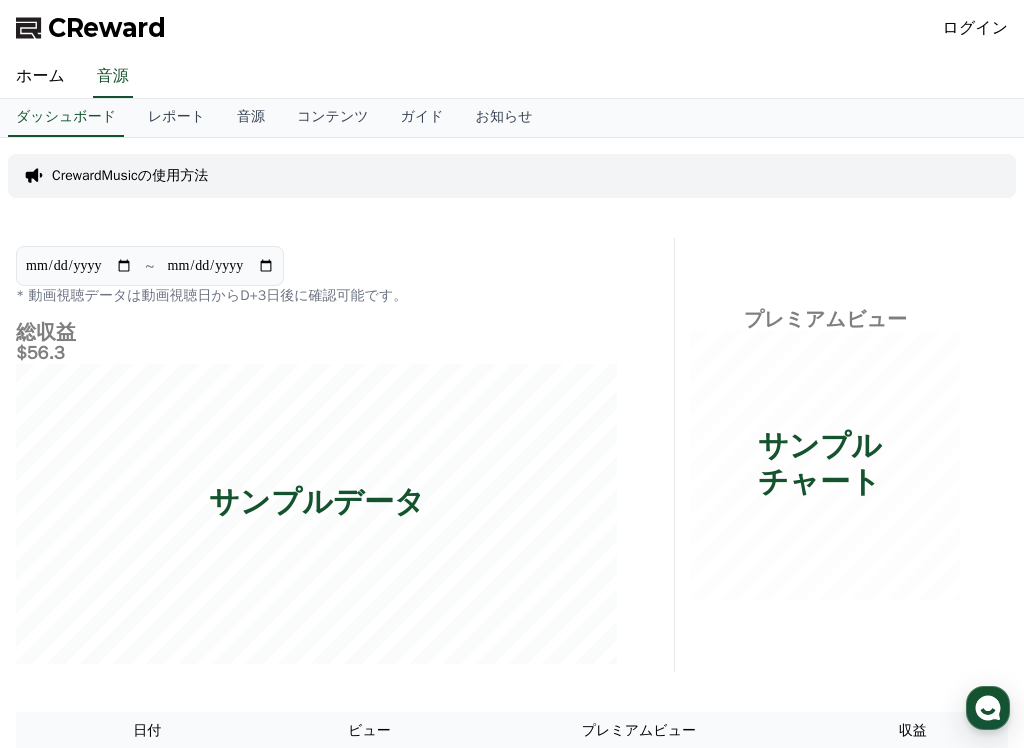 click on "音源" at bounding box center [251, 118] 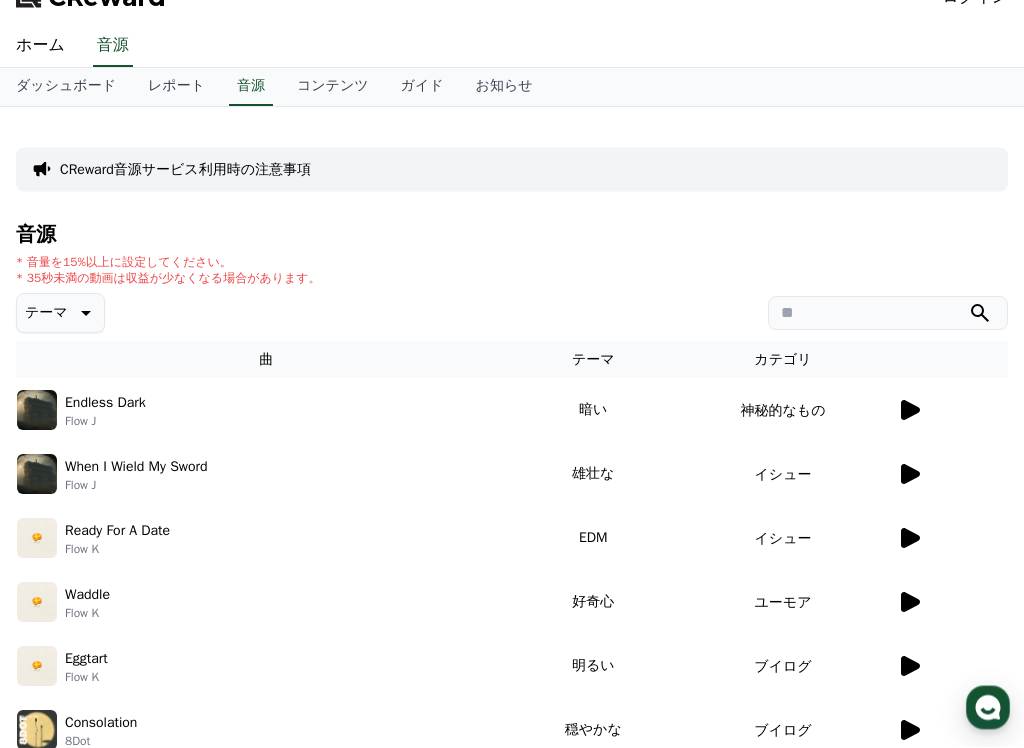 scroll, scrollTop: 31, scrollLeft: 0, axis: vertical 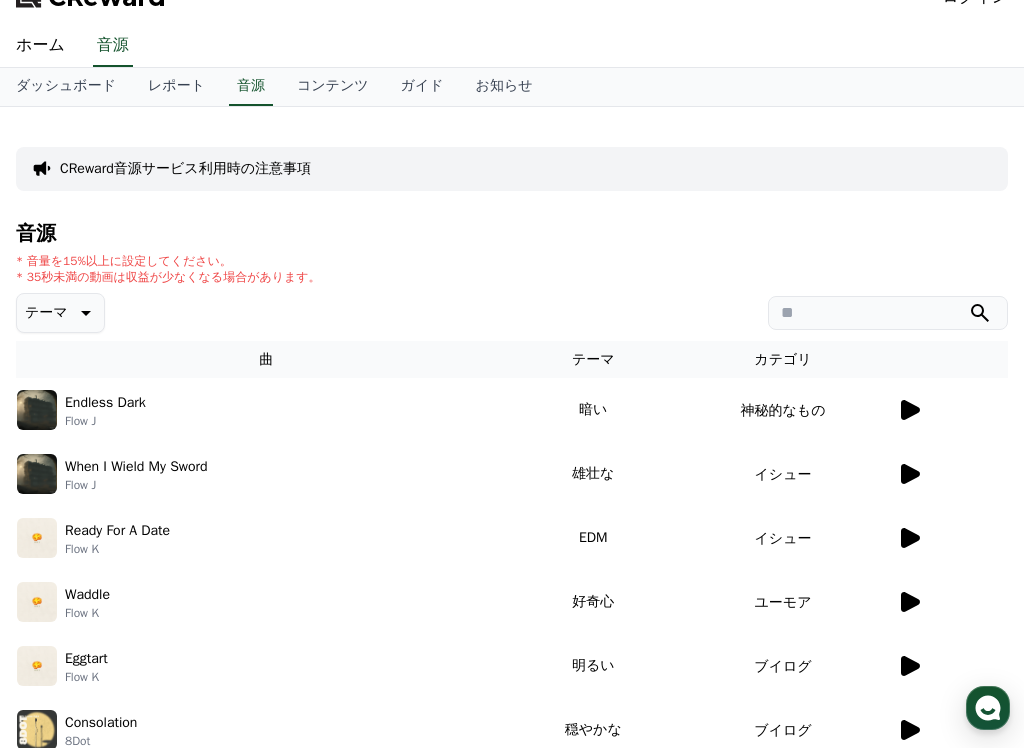 click at bounding box center [37, 602] 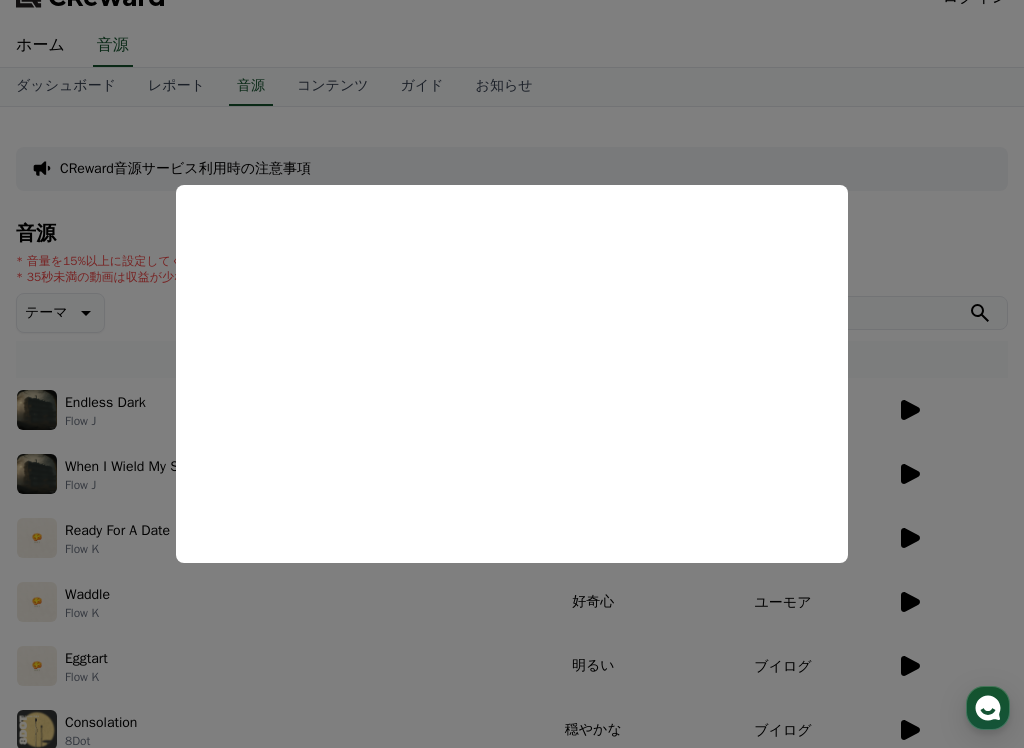 click at bounding box center [512, 374] 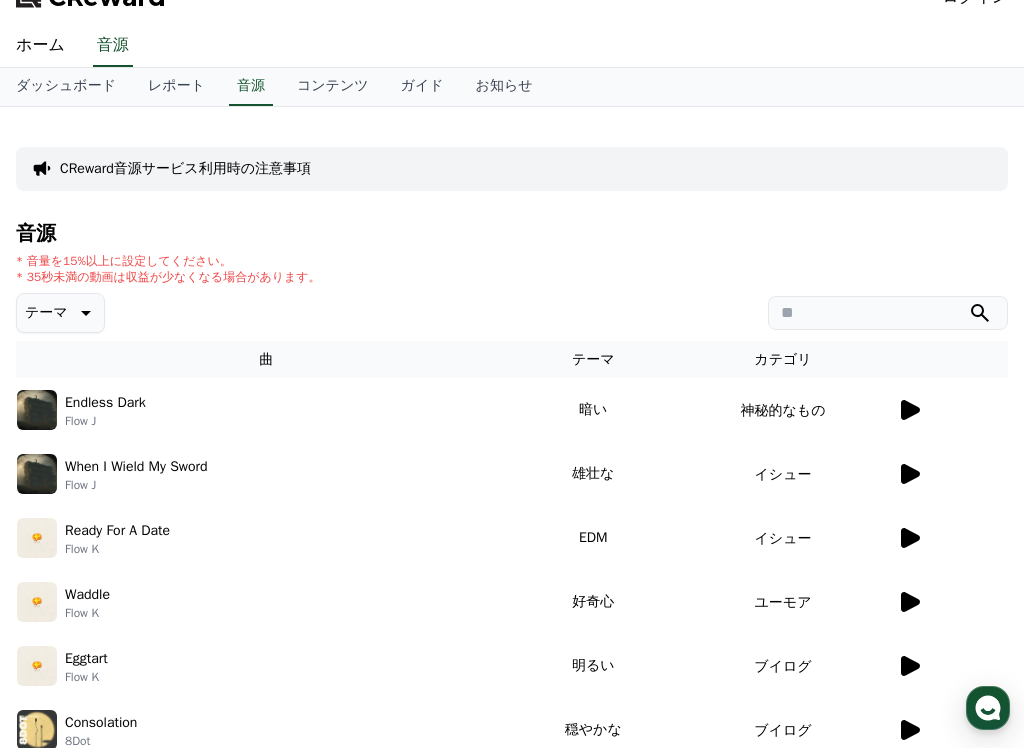 click on "Waddle     Flow K" at bounding box center (266, 602) 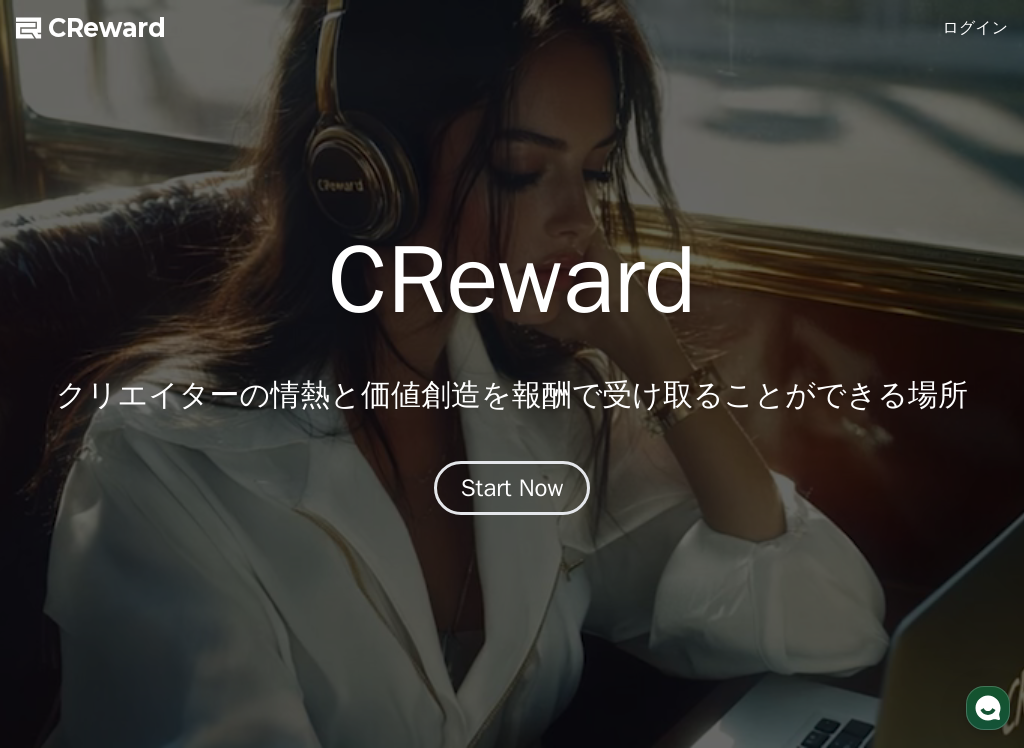 scroll, scrollTop: 0, scrollLeft: 0, axis: both 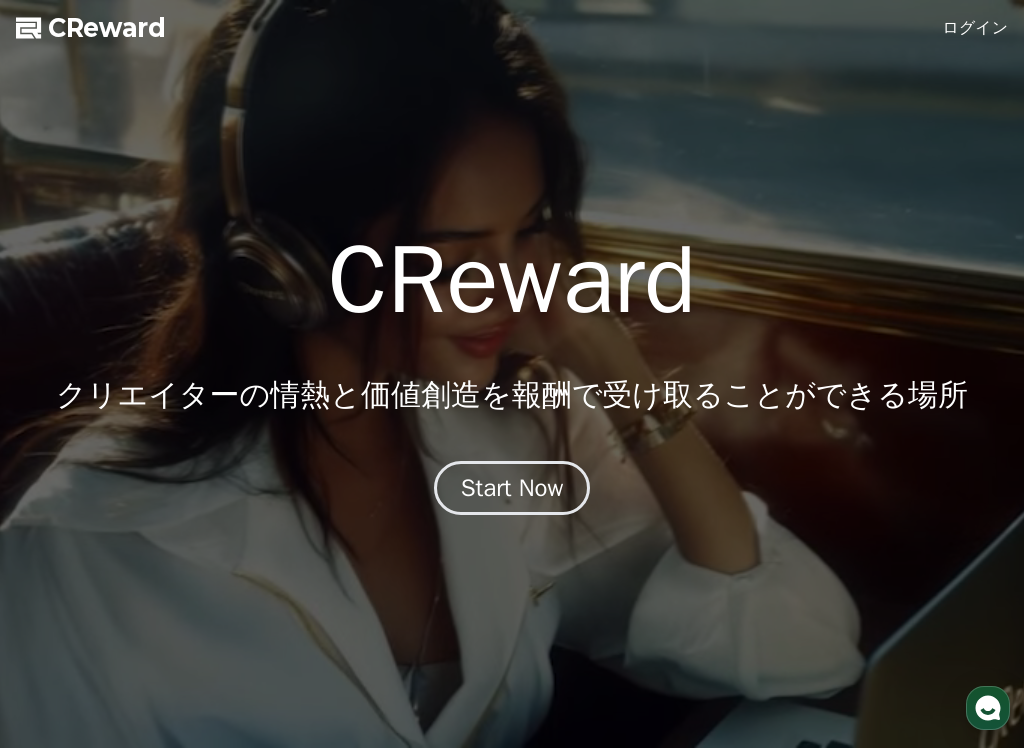click 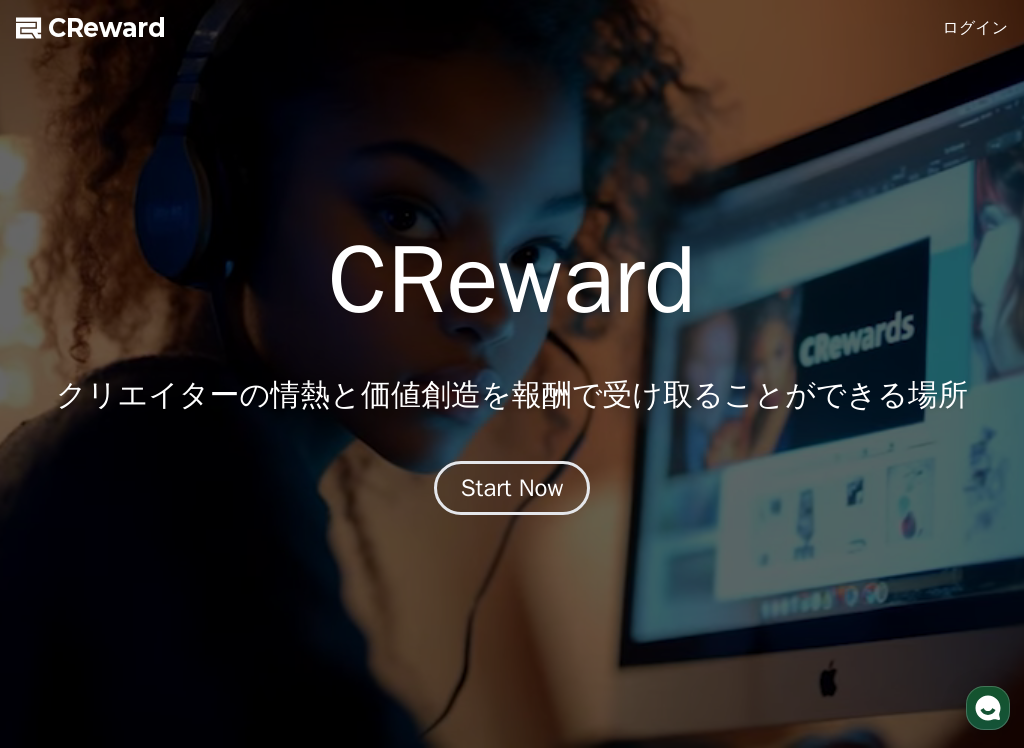 click on "Start Now" at bounding box center (512, 488) 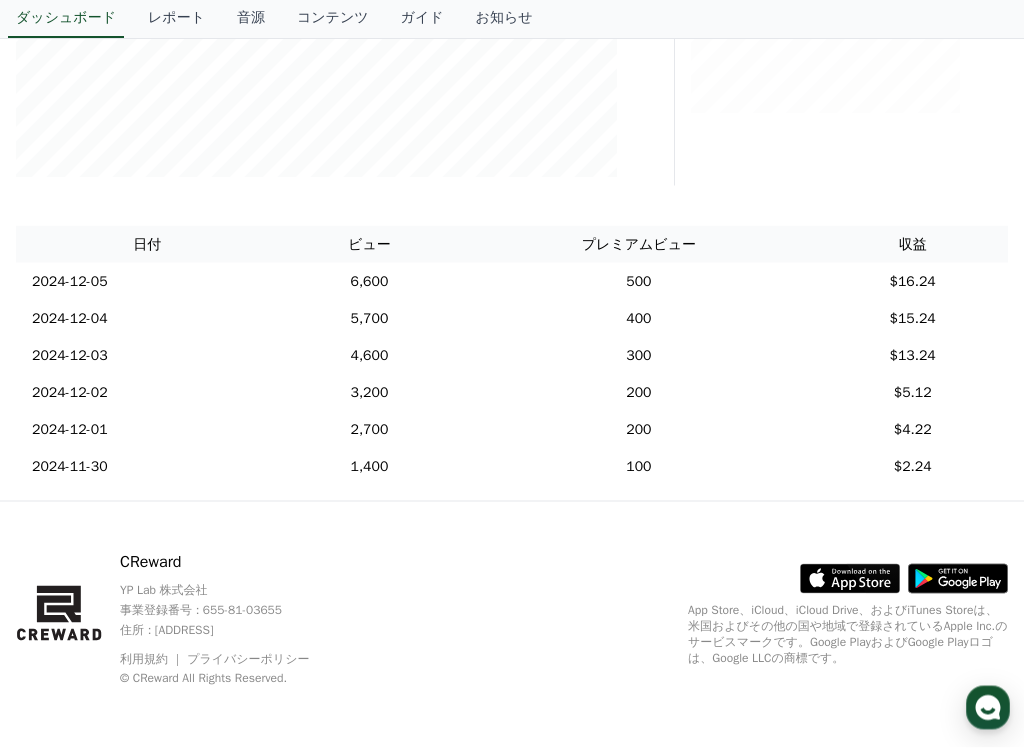scroll, scrollTop: 487, scrollLeft: 0, axis: vertical 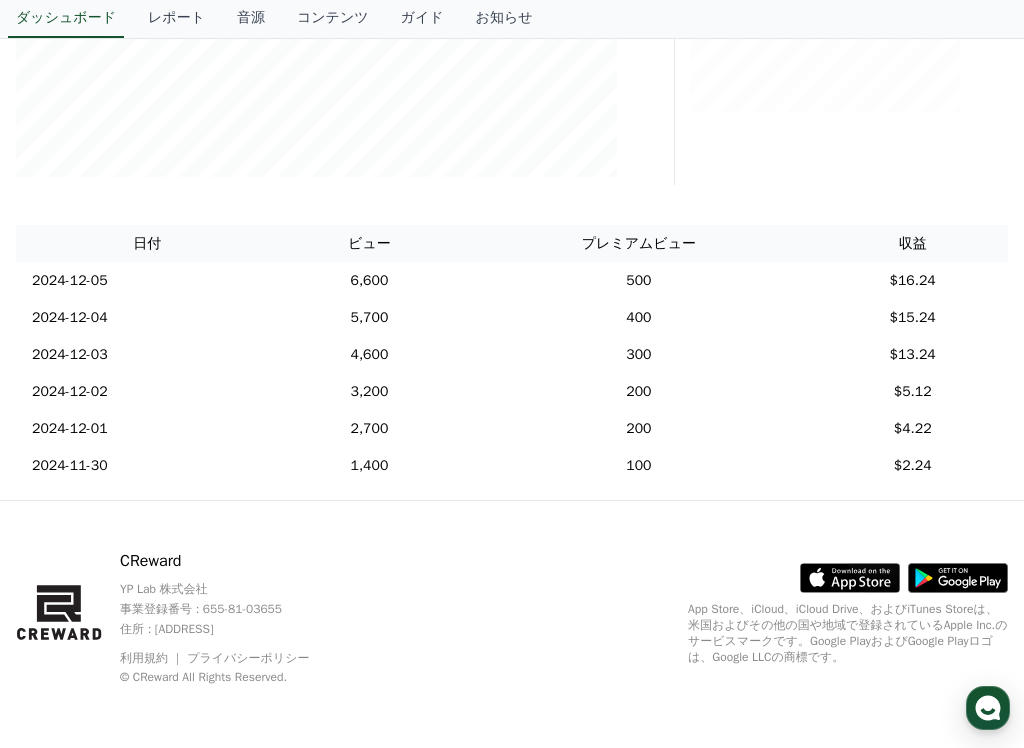 click on "レポート" at bounding box center (176, 19) 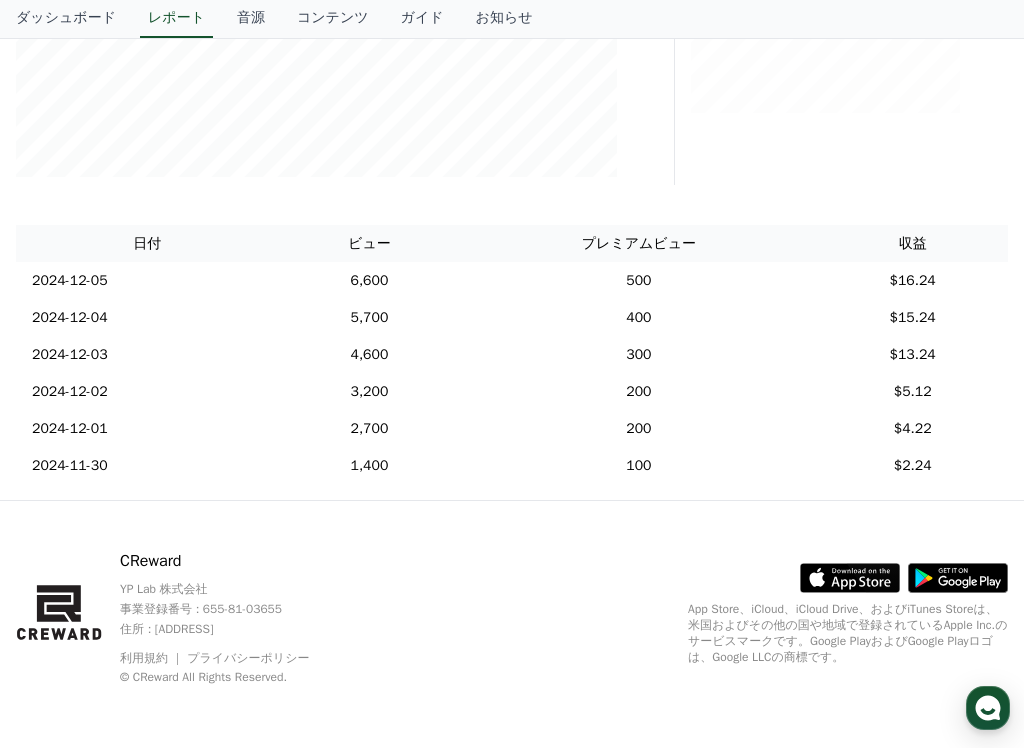 scroll, scrollTop: 0, scrollLeft: 0, axis: both 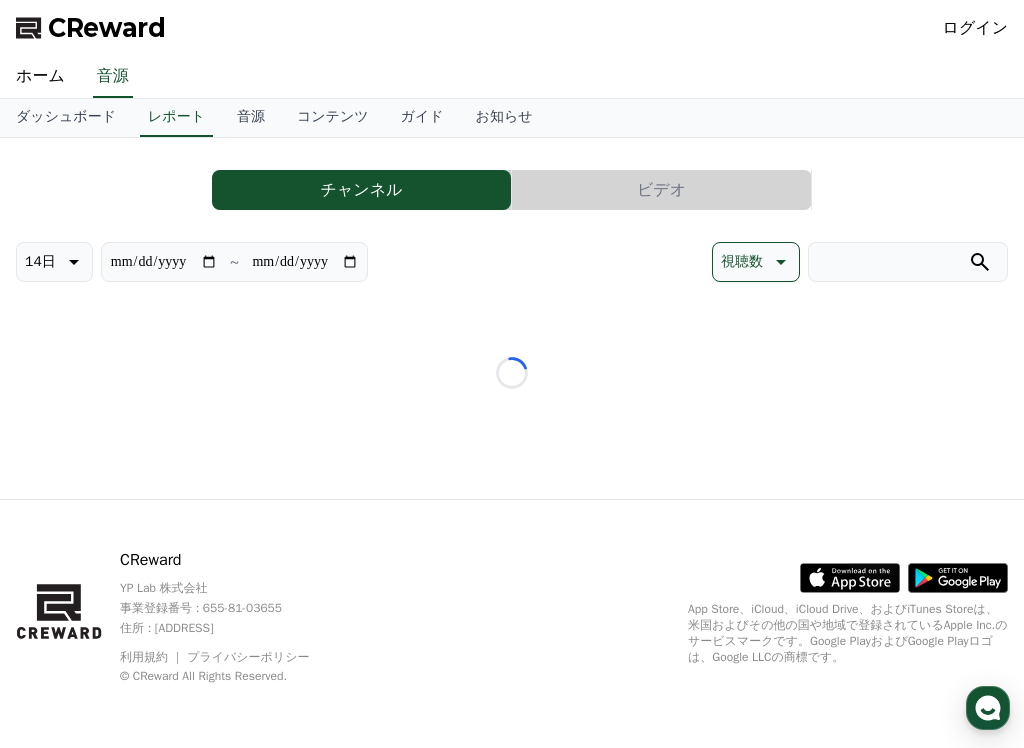click on "CReward           ログイン" at bounding box center [512, 28] 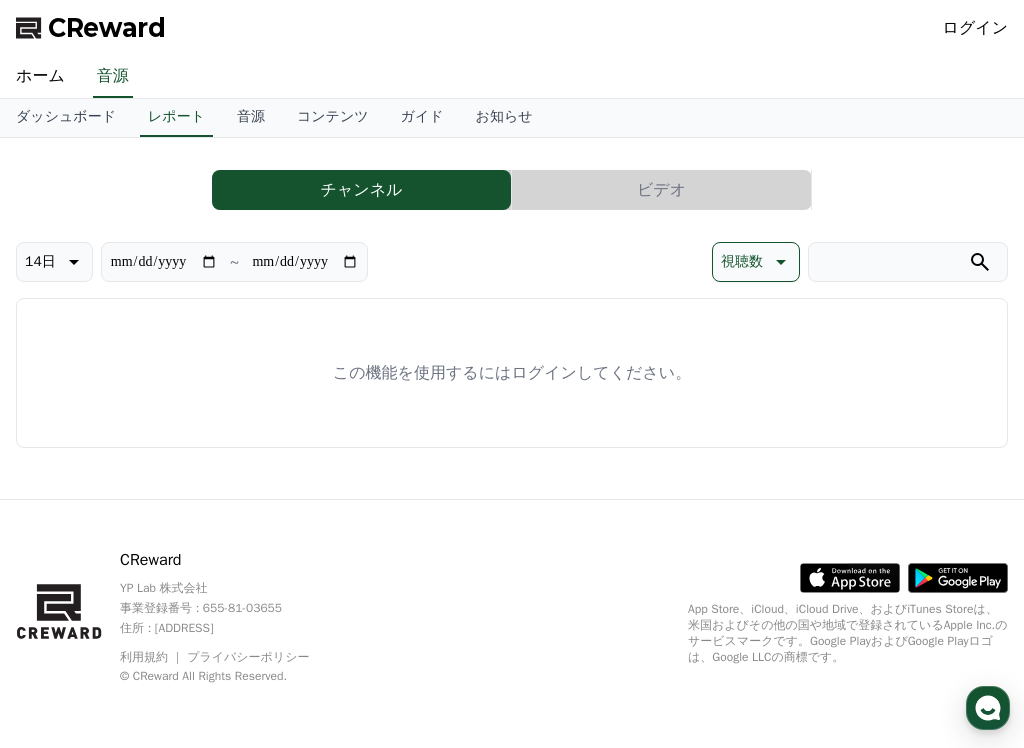 click 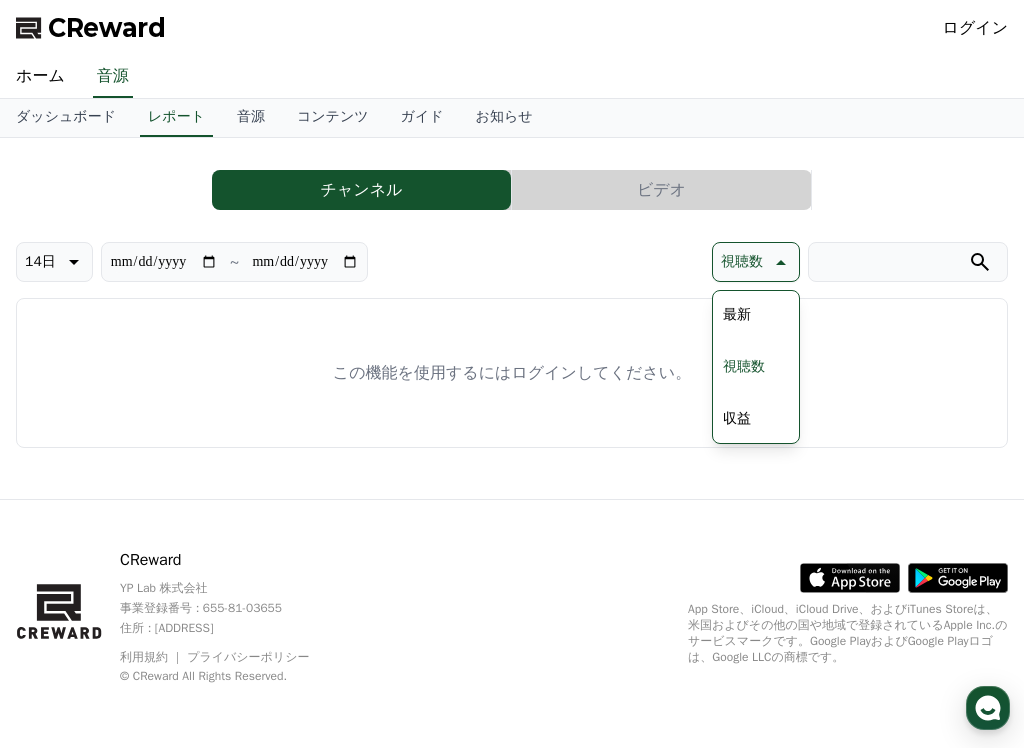 click on "この機能を使用するにはログインしてください。" at bounding box center [512, 373] 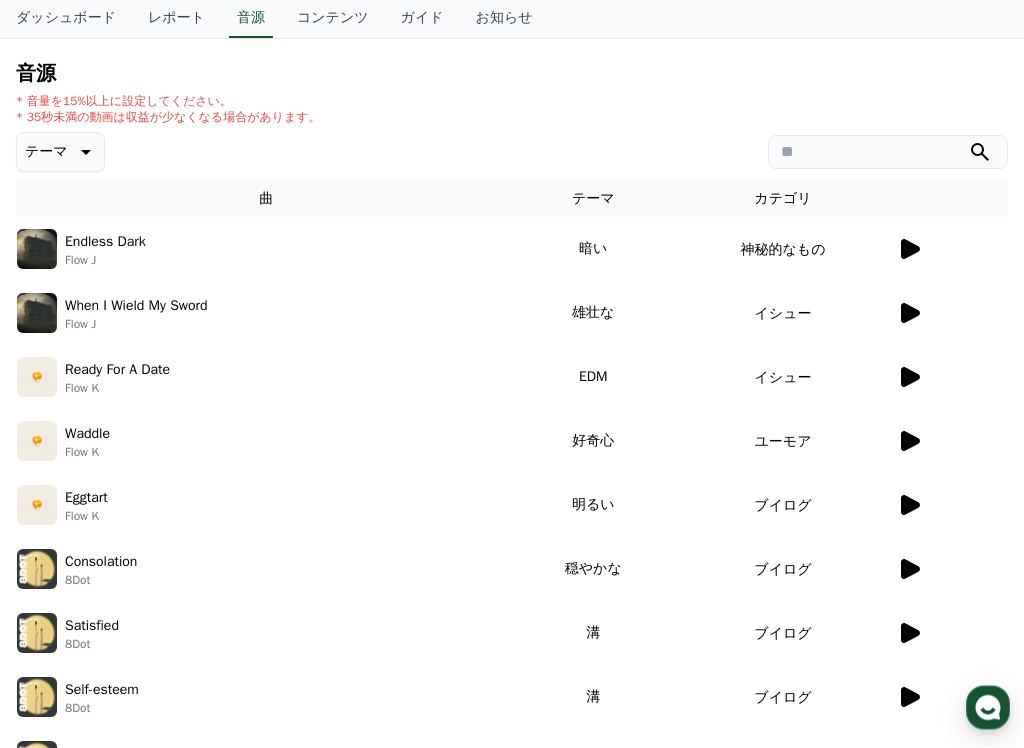 click 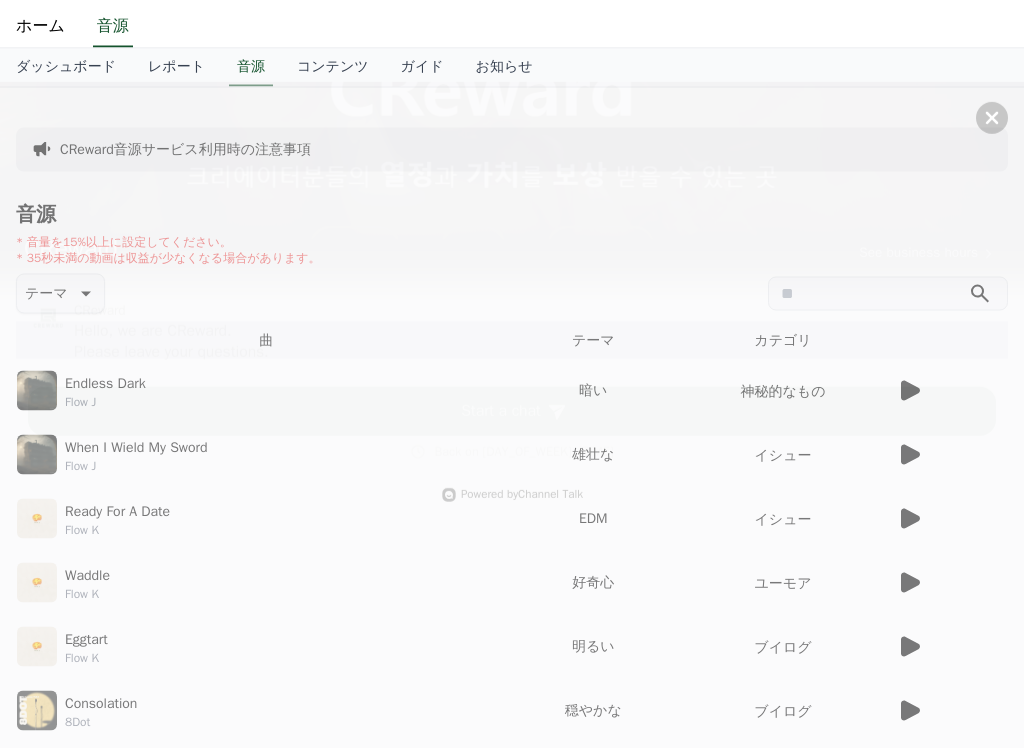 scroll, scrollTop: 44, scrollLeft: 0, axis: vertical 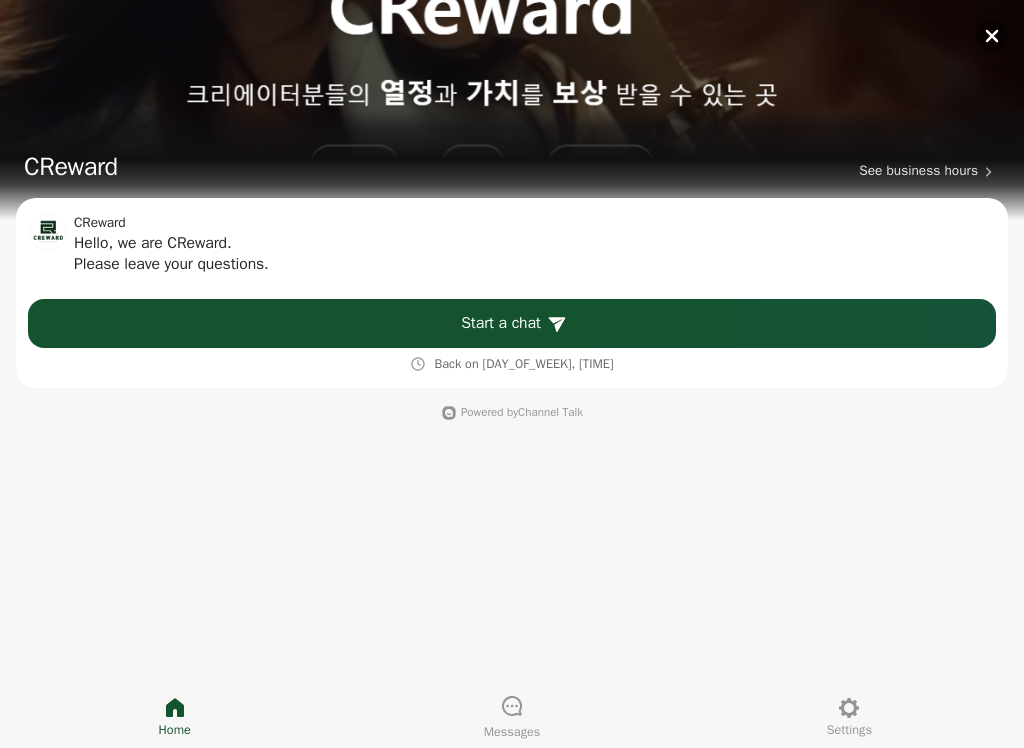click 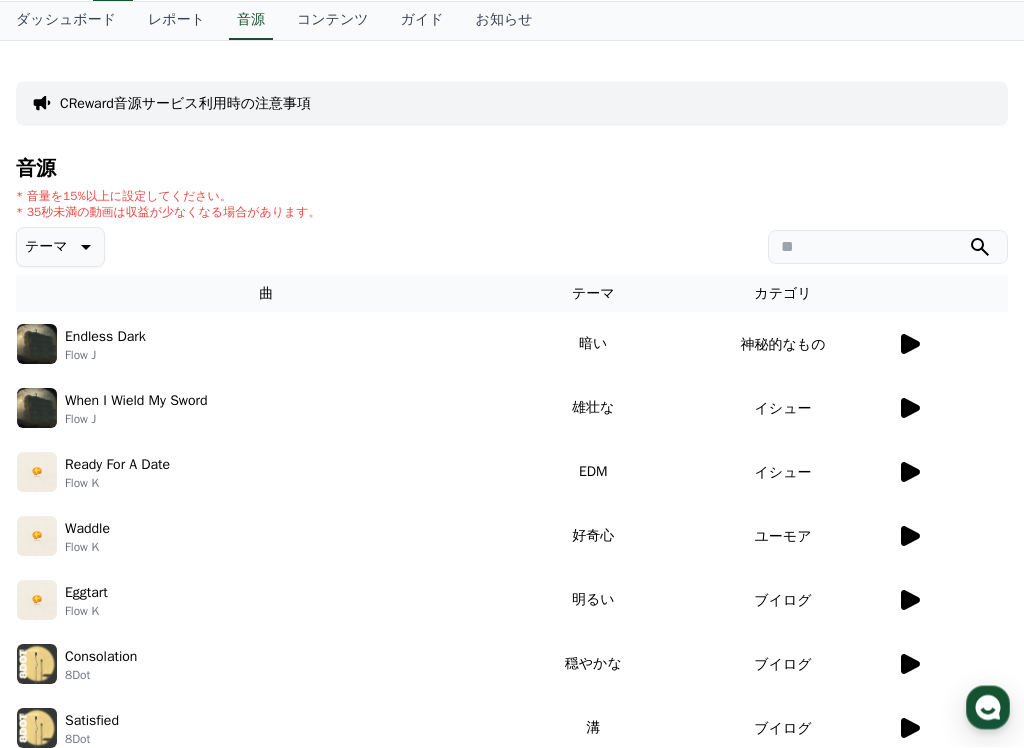 scroll, scrollTop: 97, scrollLeft: 0, axis: vertical 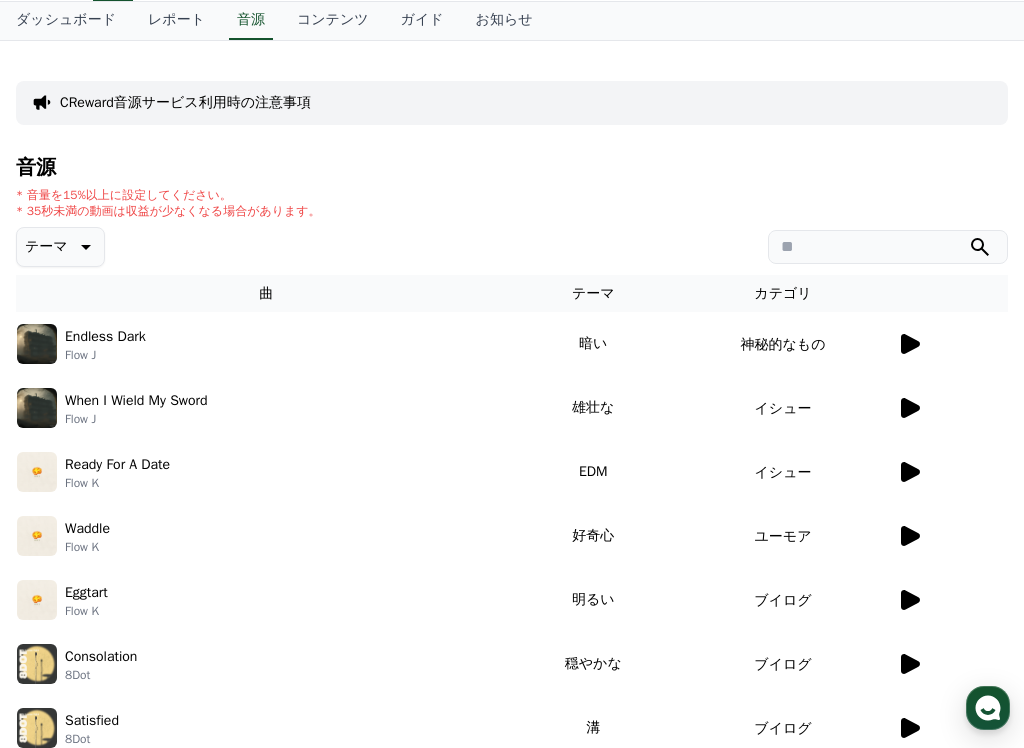 click 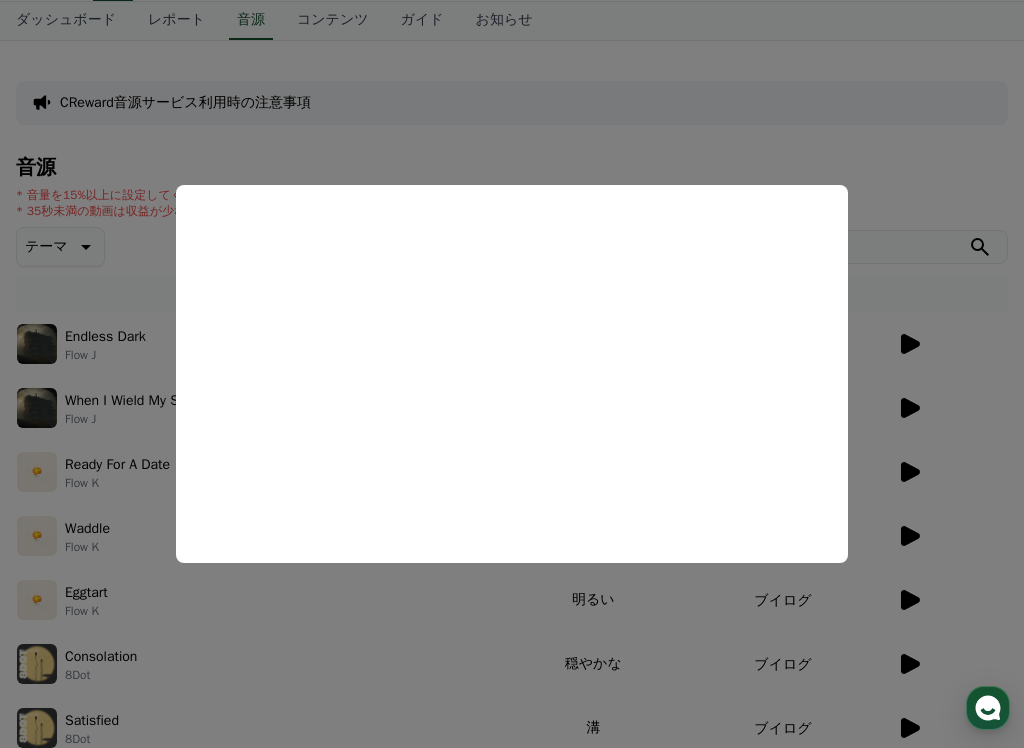 click at bounding box center (512, 374) 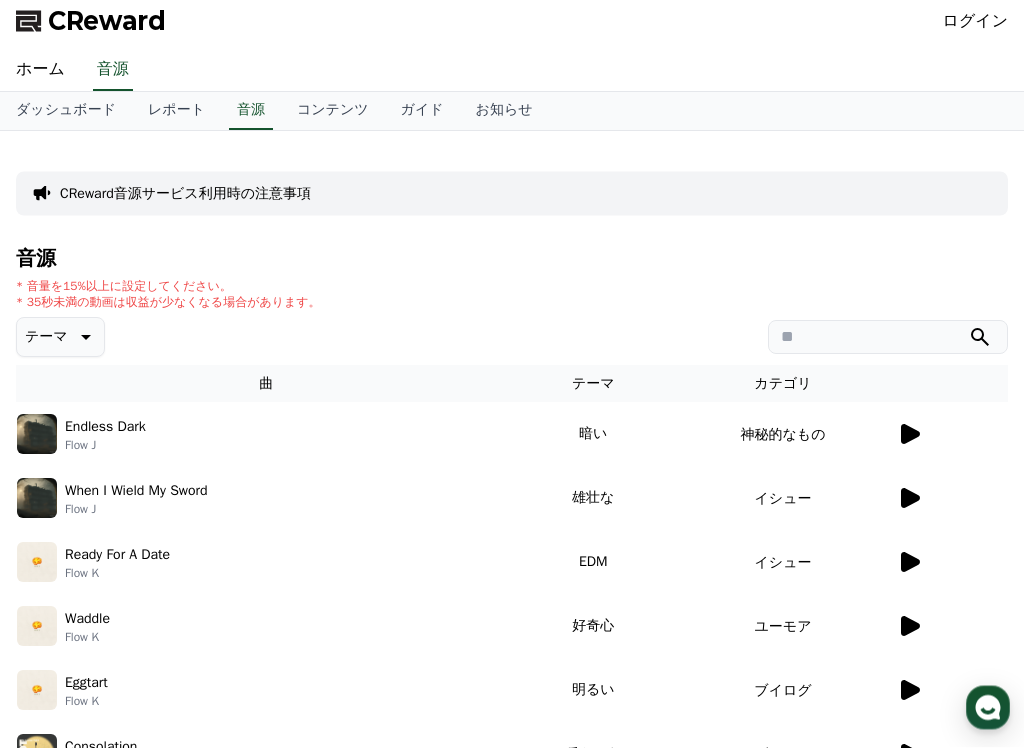 scroll, scrollTop: 0, scrollLeft: 0, axis: both 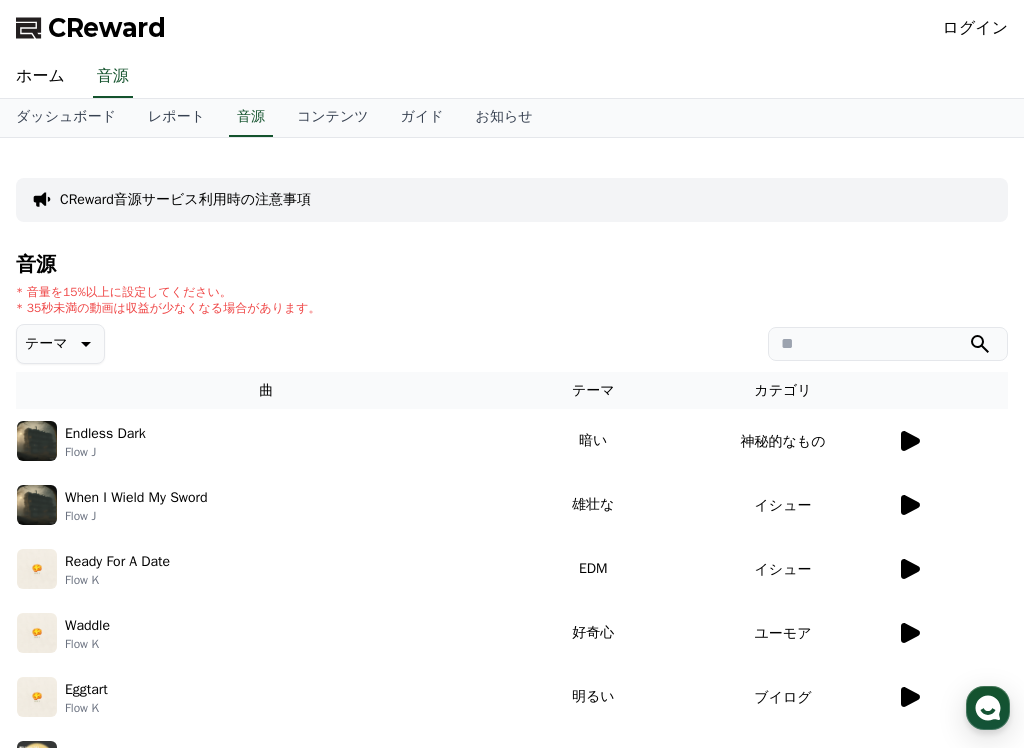 click on "ガイド" at bounding box center [422, 118] 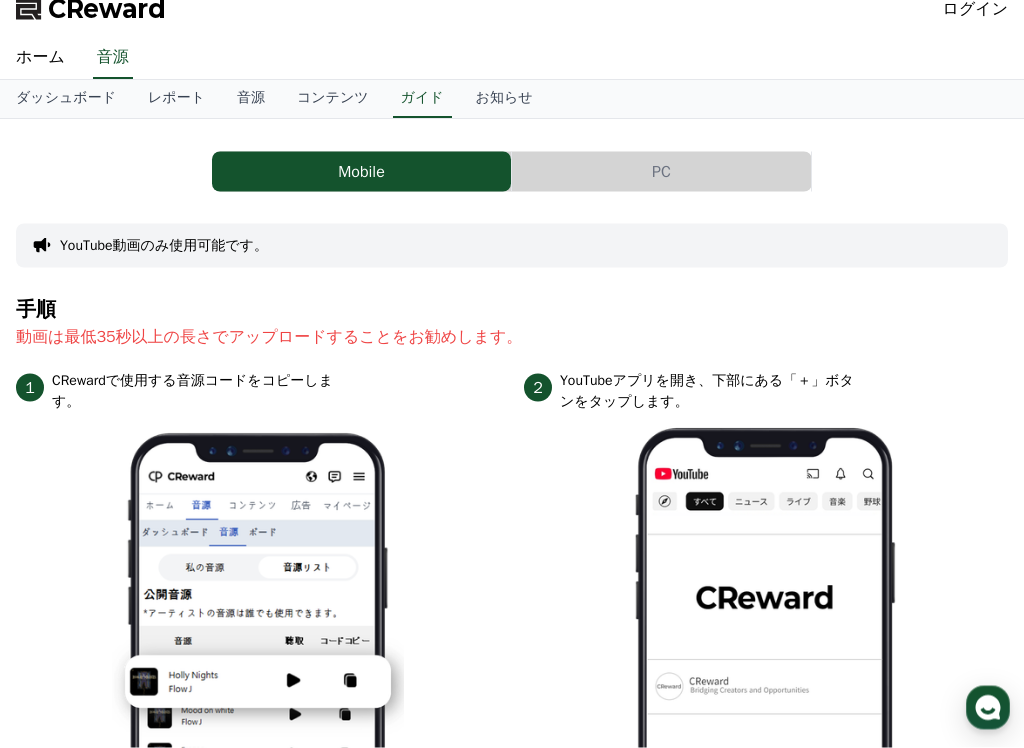 scroll, scrollTop: 0, scrollLeft: 0, axis: both 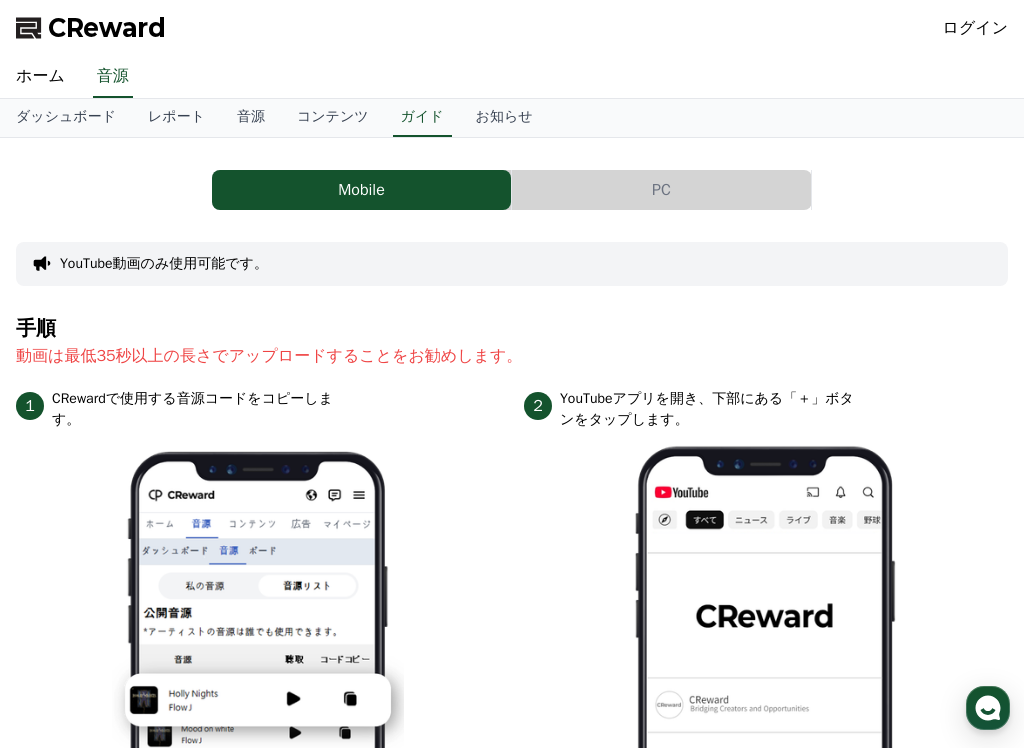 click on "手順" at bounding box center [512, 329] 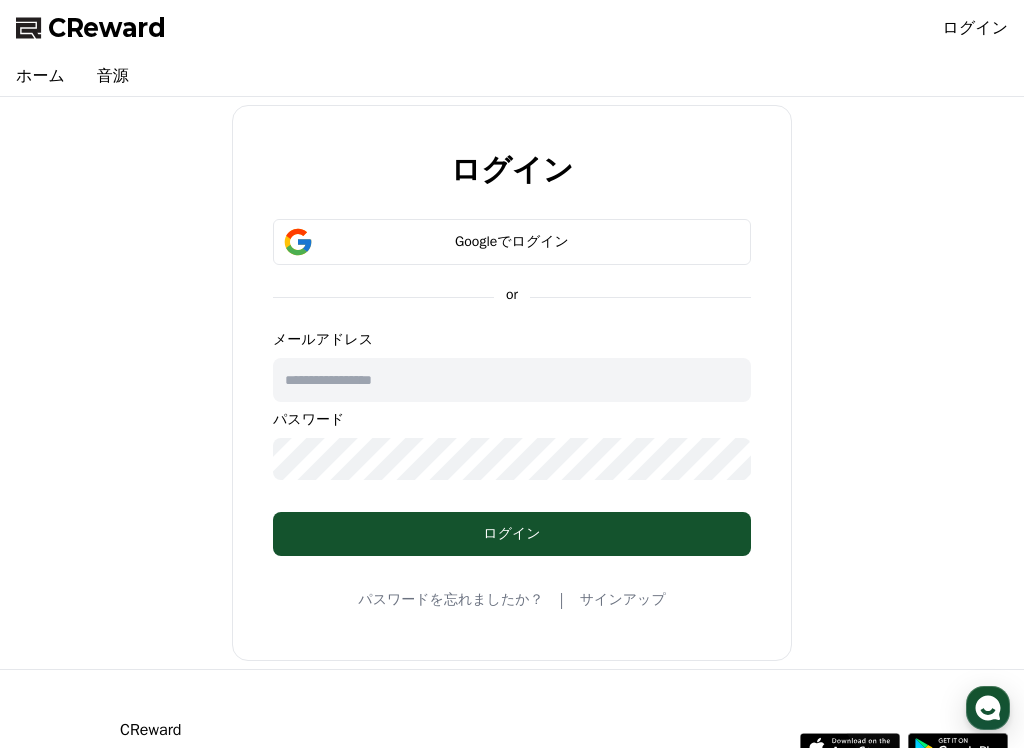 click on "ログイン" at bounding box center [512, 534] 